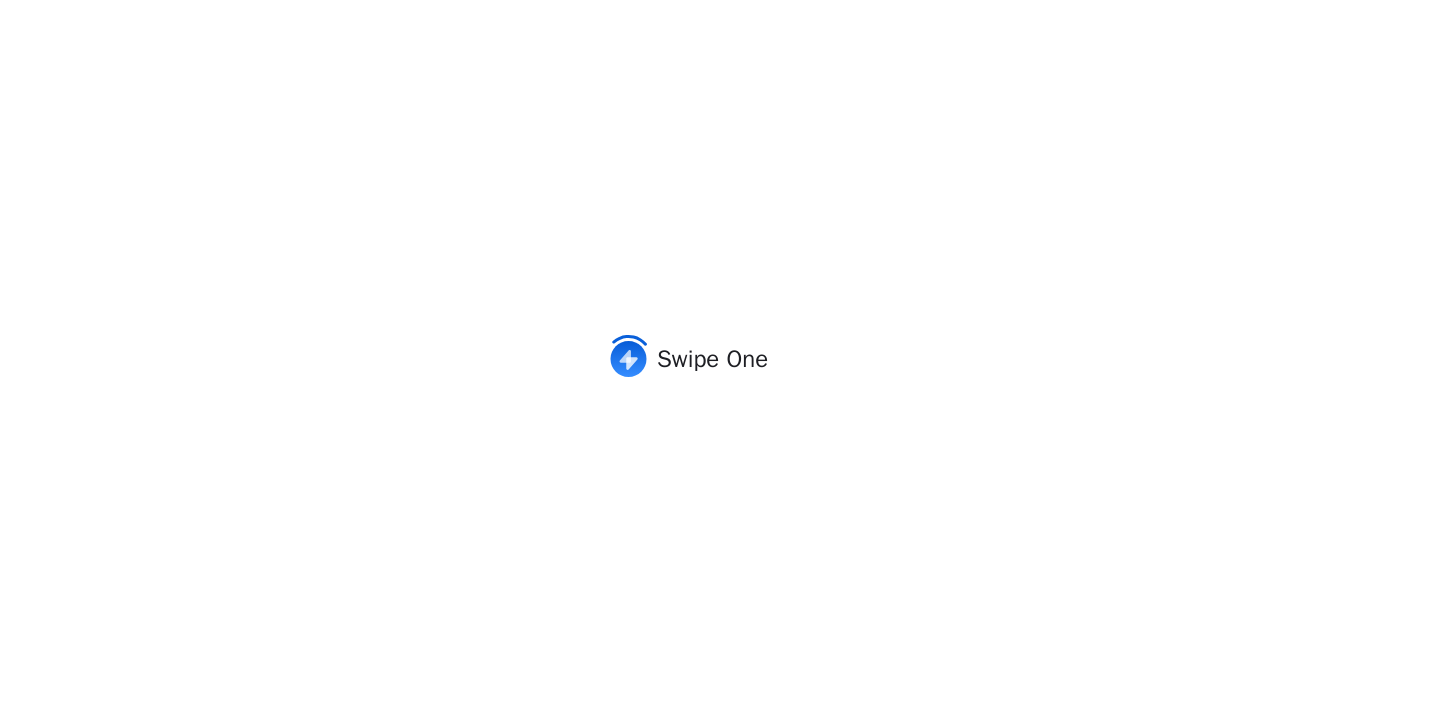scroll, scrollTop: 0, scrollLeft: 0, axis: both 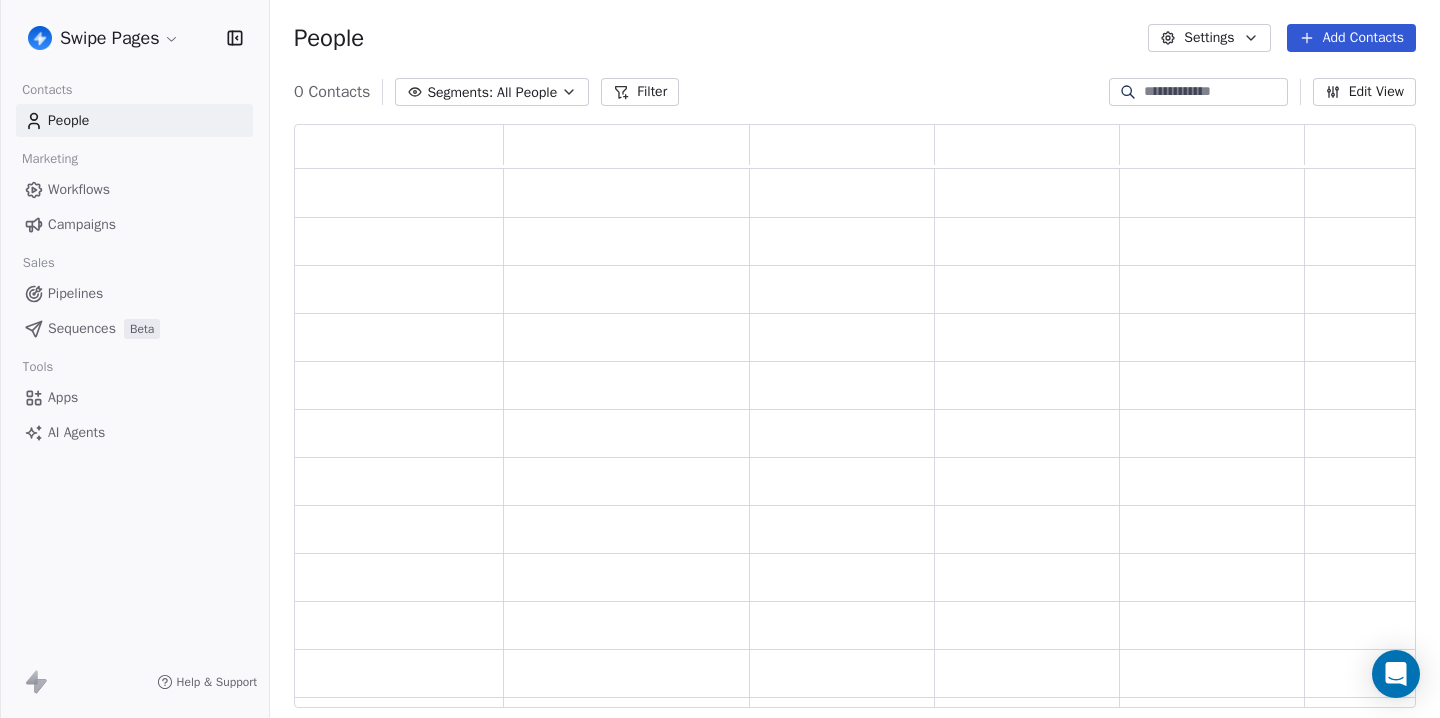 click on "Campaigns" at bounding box center [134, 224] 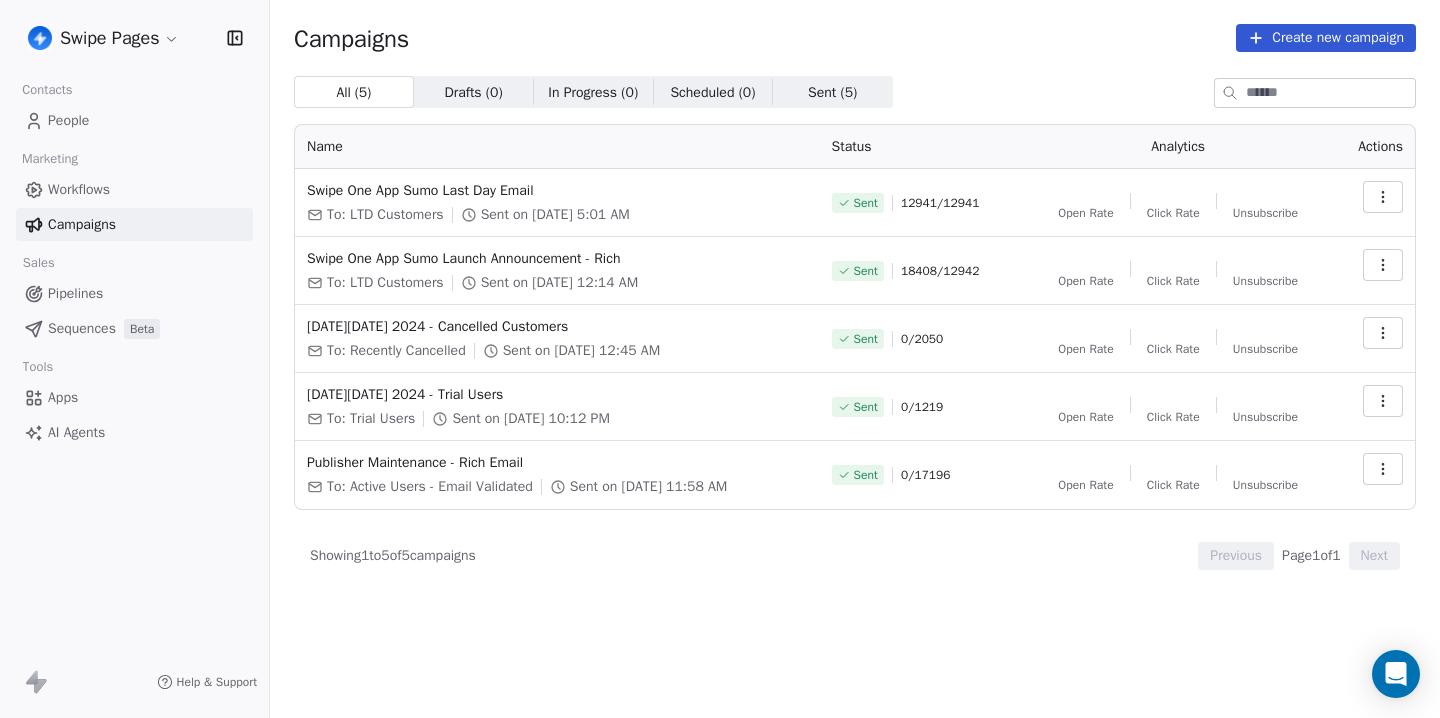 click at bounding box center (1383, 197) 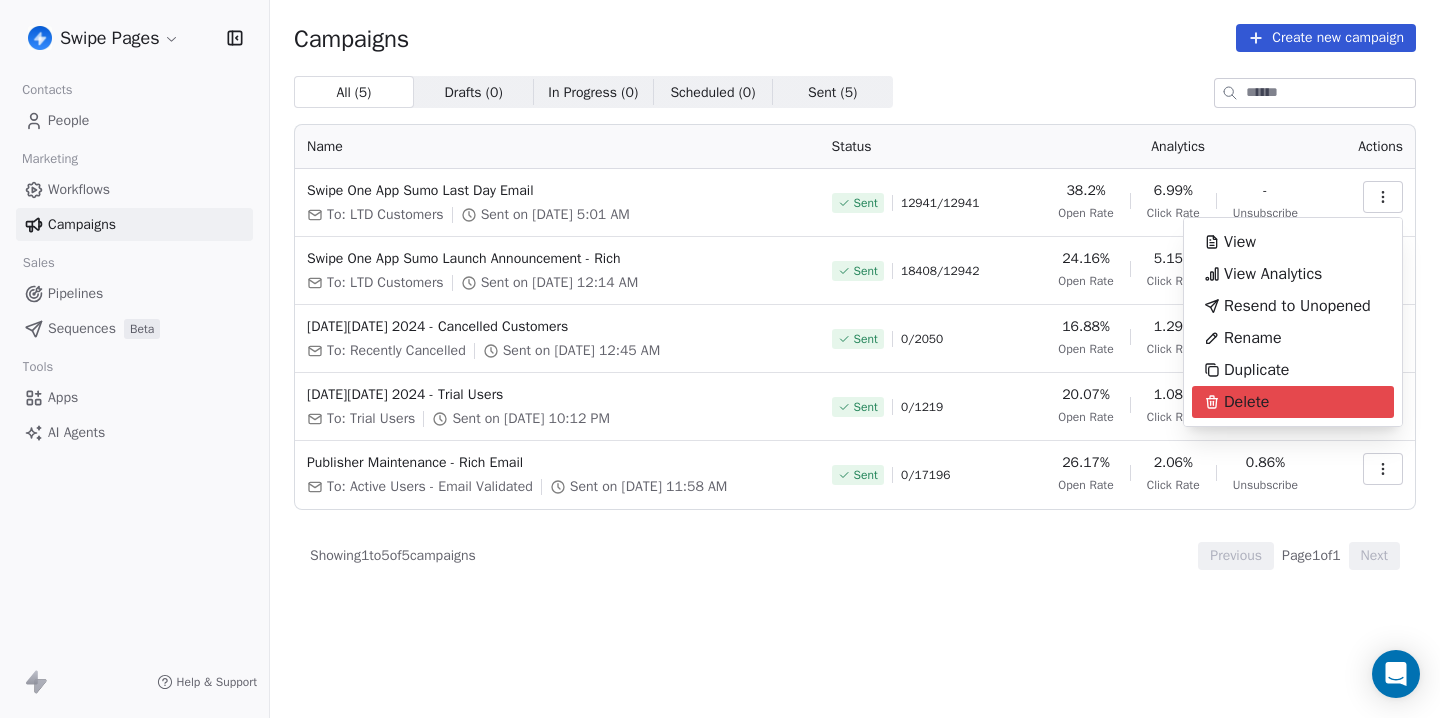 click on "Swipe Pages Contacts People Marketing Workflows Campaigns Sales Pipelines Sequences Beta Tools Apps AI Agents Help & Support Campaigns  Create new campaign All ( 5 ) All ( 5 ) Drafts ( 0 ) Drafts ( 0 ) In Progress ( 0 ) In Progress ( 0 ) Scheduled ( 0 ) Scheduled ( 0 ) Sent ( 5 ) Sent ( 5 ) Name Status Analytics Actions Swipe One App Sumo Last Day Email To: LTD Customers  Sent on [DATE] 5:01 AM Sent 12941 / 12941 38.2% Open Rate 6.99% Click Rate - Unsubscribe Swipe One App Sumo Launch Announcement - Rich To: LTD Customers  Sent on [DATE] 12:14 AM Sent 18408 / 12942 24.16% Open Rate 5.15% Click Rate 1.02% Unsubscribe [DATE][DATE] 2024 - Cancelled Customers To: Recently Cancelled  Sent on [DATE] 12:45 AM Sent 0 / 2050 16.88% Open Rate 1.29% Click Rate 1.15% Unsubscribe [DATE][DATE] 2024 - Trial Users To: Trial Users  Sent on [DATE] 10:12 PM Sent 0 / 1219 20.07% Open Rate 1.08% Click Rate 1.52% Unsubscribe Publisher Maintenance - Rich Email To: Active Users - Email Validated  Sent 0 /" at bounding box center (720, 359) 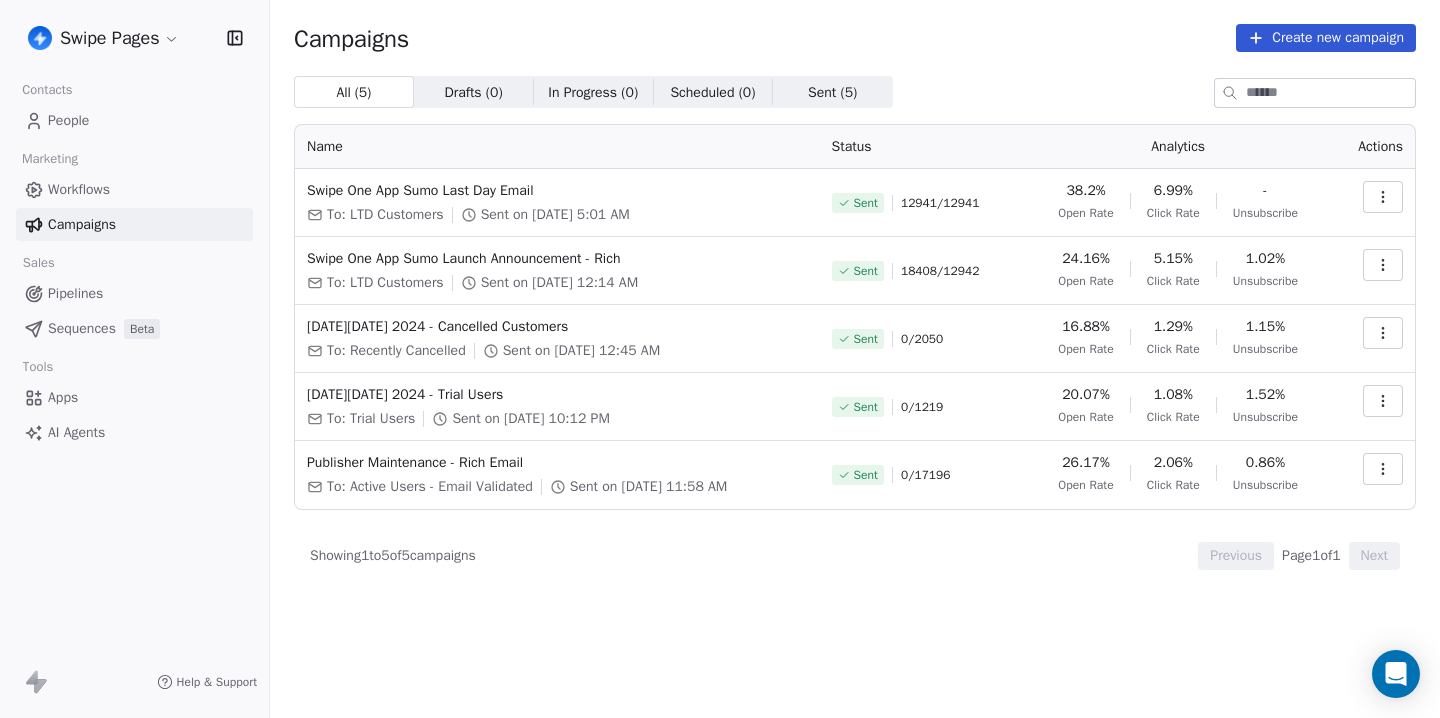 click on "Drafts ( 0 )" at bounding box center (473, 92) 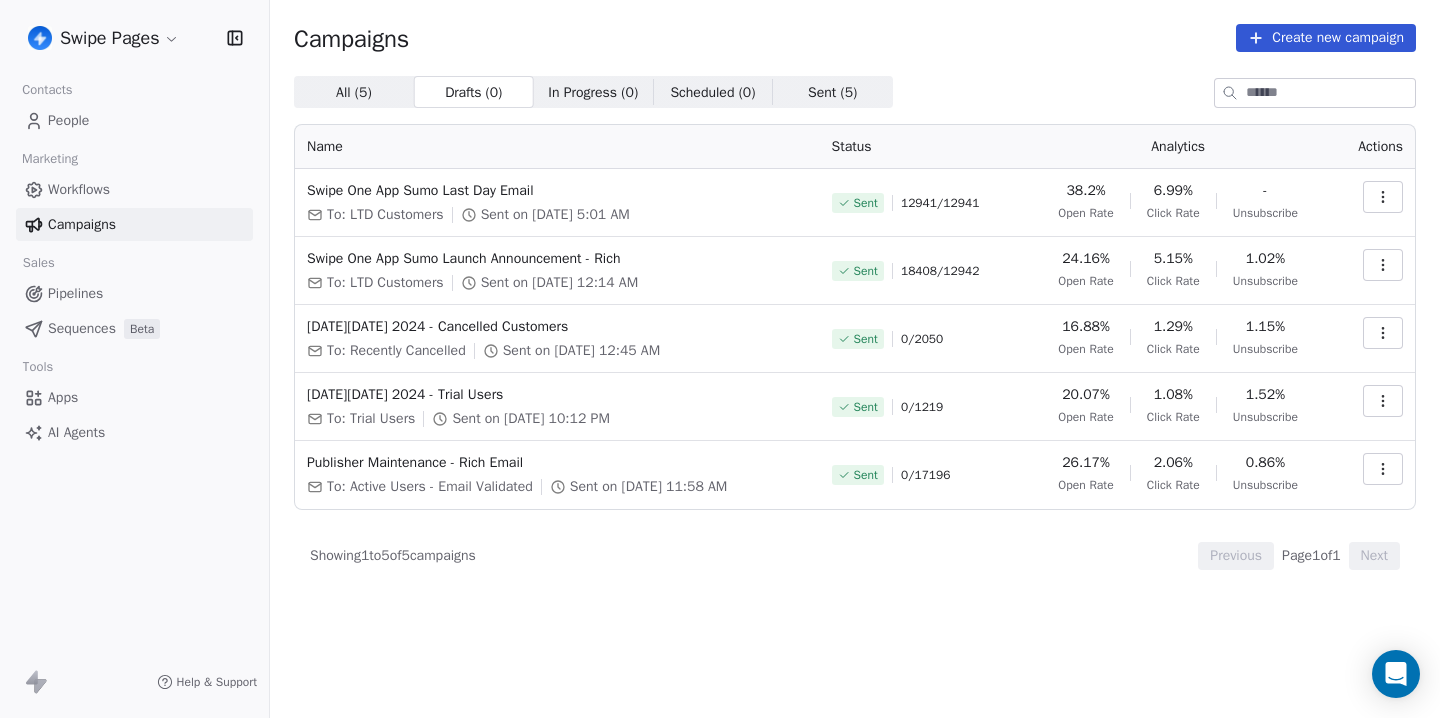 click on "In Progress ( 0 )" at bounding box center [593, 92] 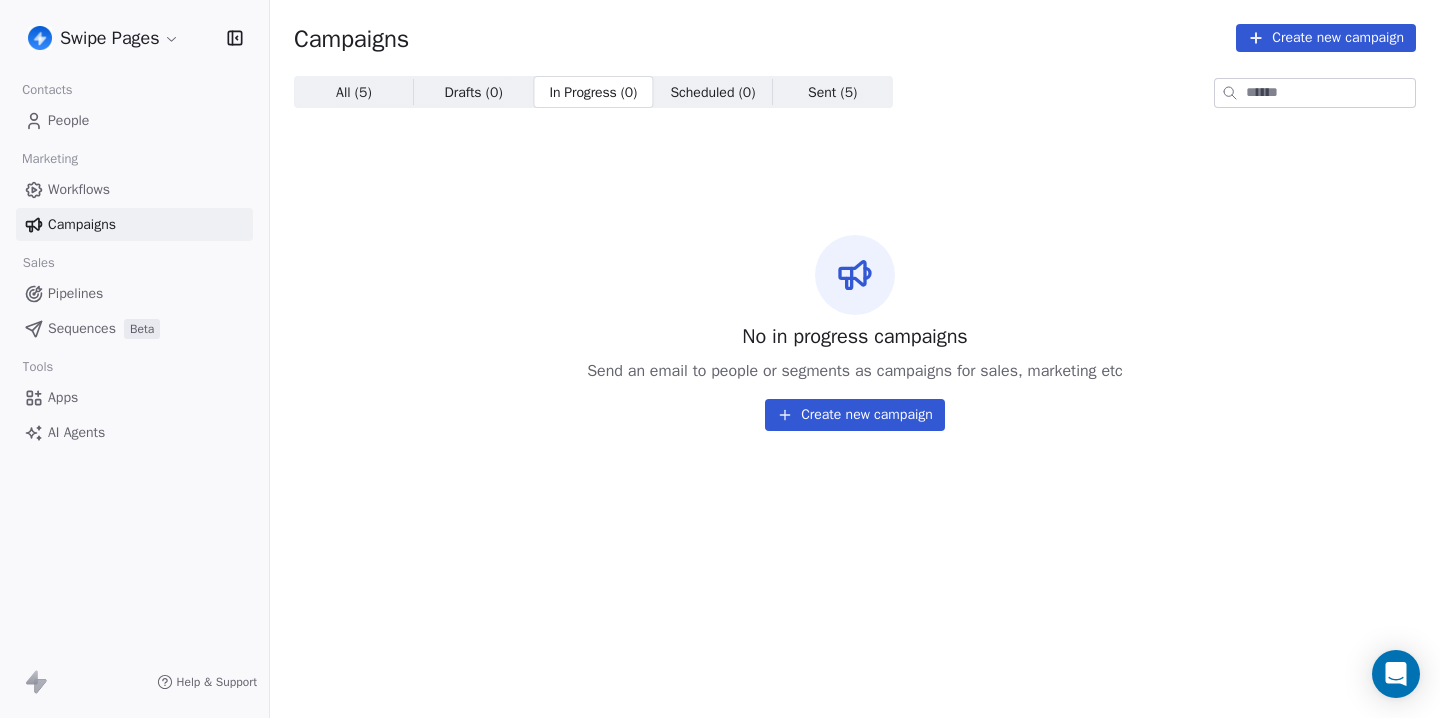 click on "Sent ( 5 )" at bounding box center [832, 92] 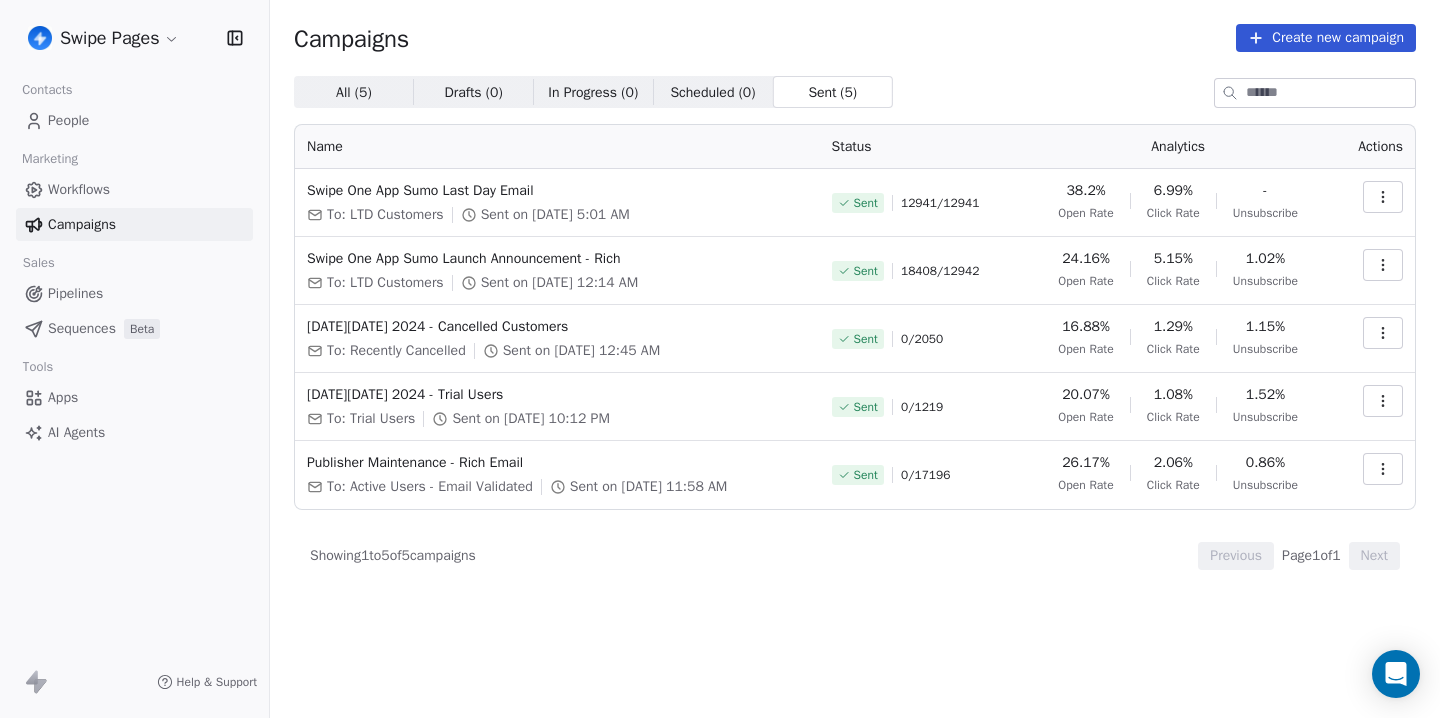 click on "All ( 5 ) All ( 5 )" at bounding box center (354, 92) 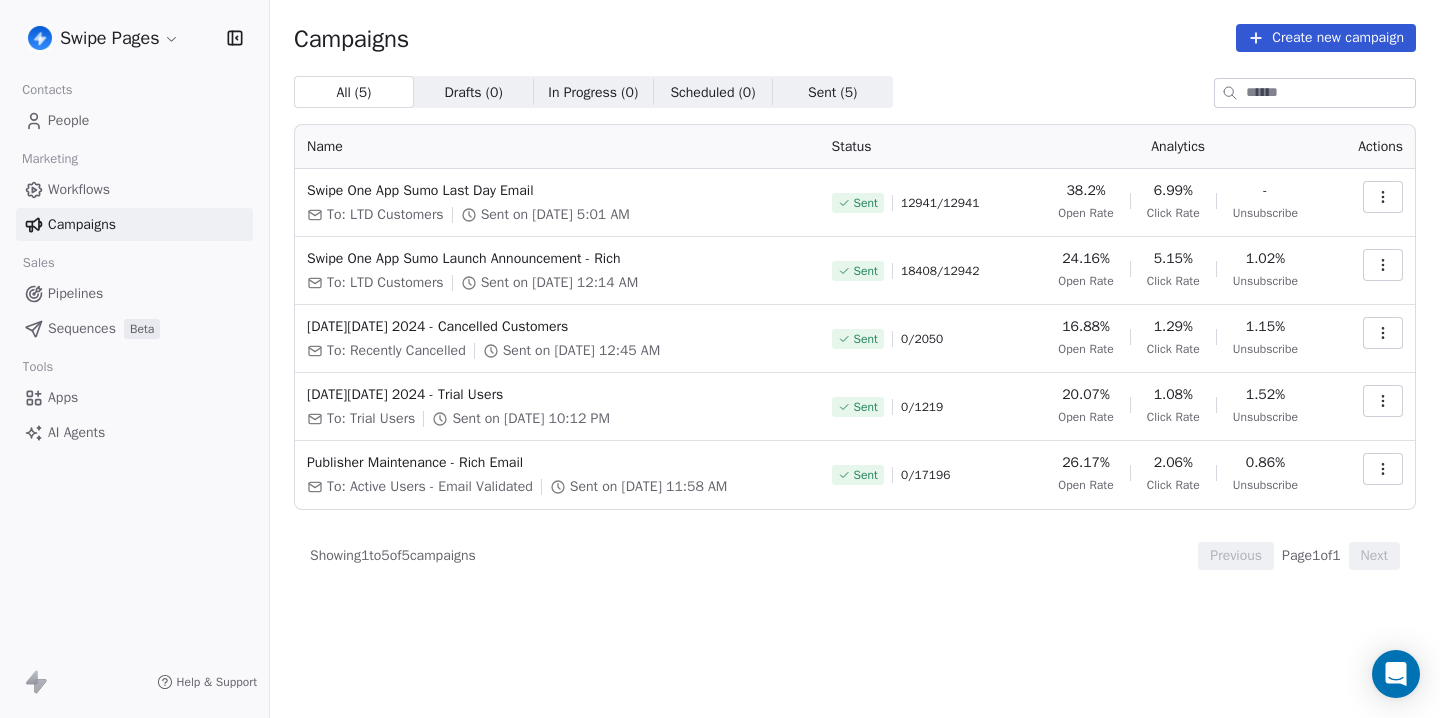 click on "Sent ( 5 )" at bounding box center [832, 92] 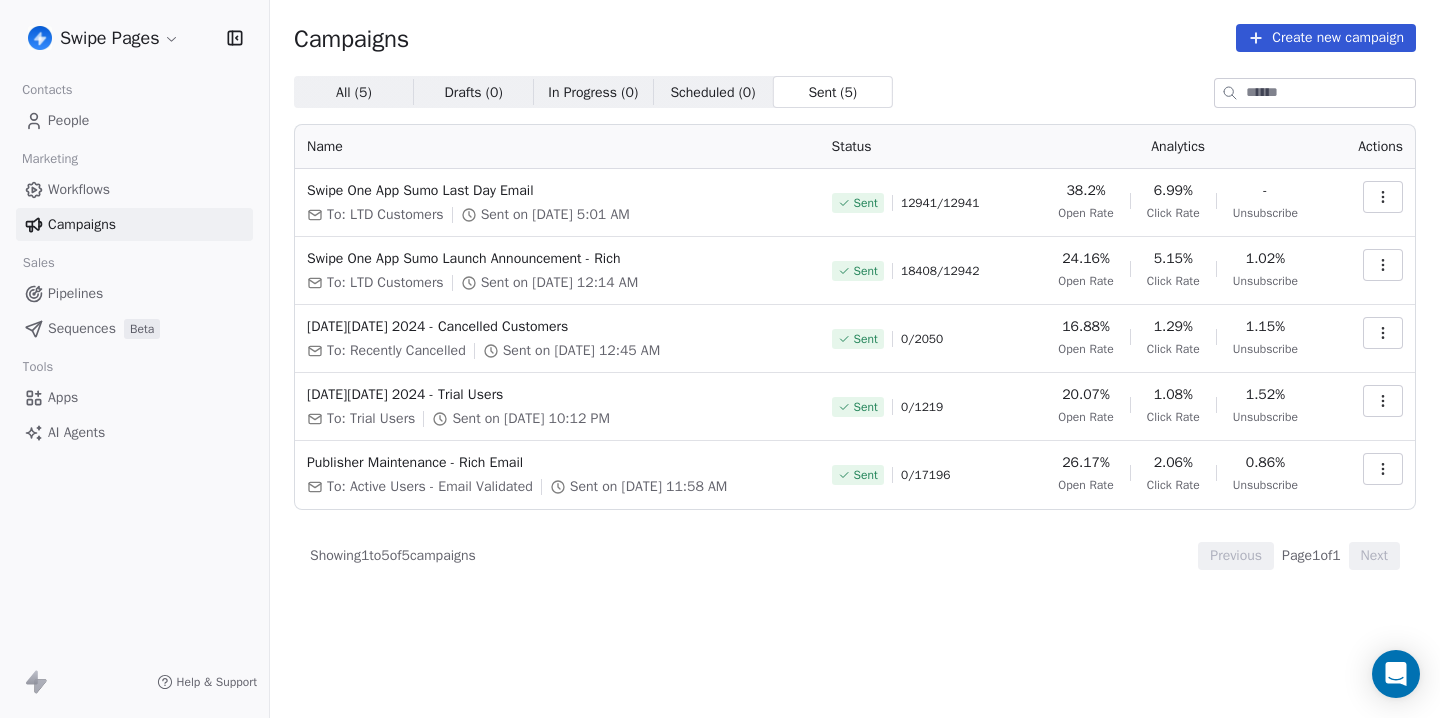 click on "Workflows" at bounding box center [79, 189] 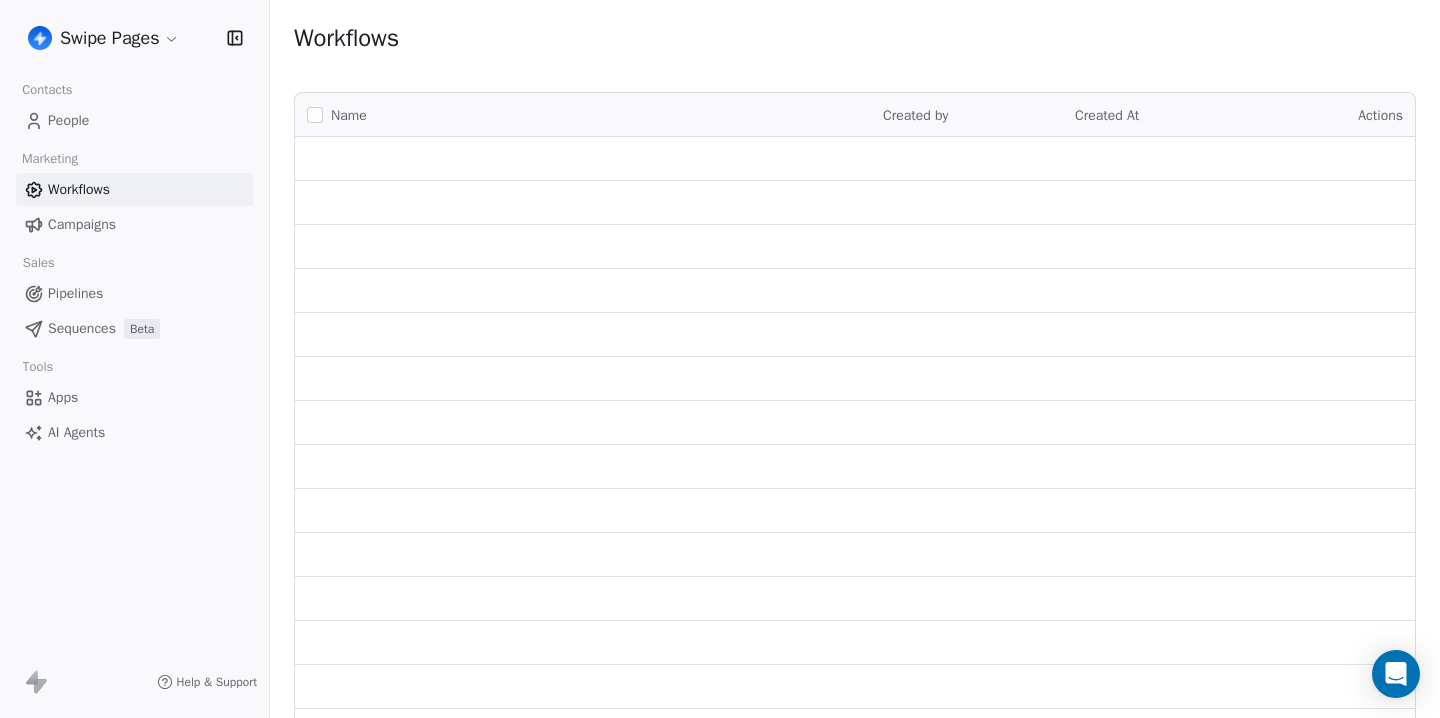 click on "Swipe Pages Contacts People Marketing Workflows Campaigns Sales Pipelines Sequences Beta Tools Apps AI Agents Help & Support Workflows Name Created by Created At Actions" at bounding box center (720, 359) 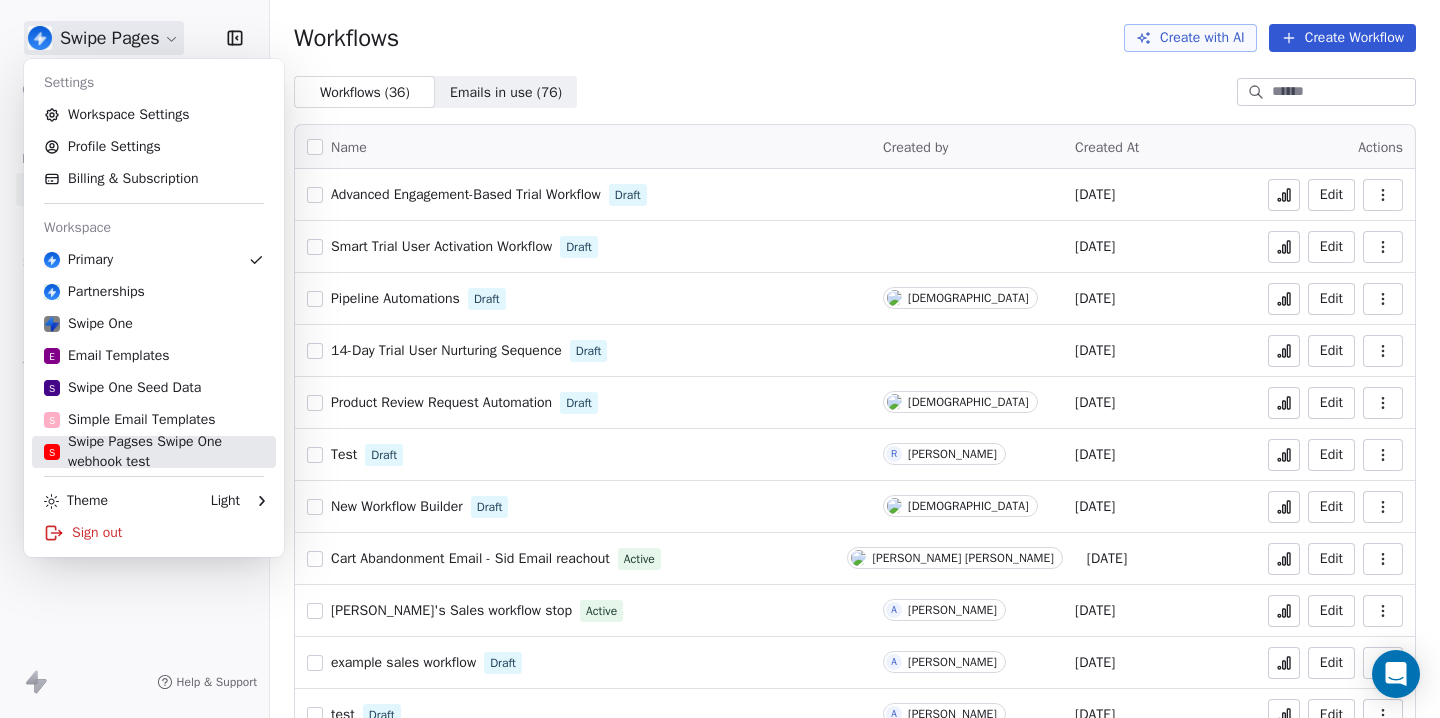 click on "S Swipe Pagses Swipe One webhook test" at bounding box center [154, 452] 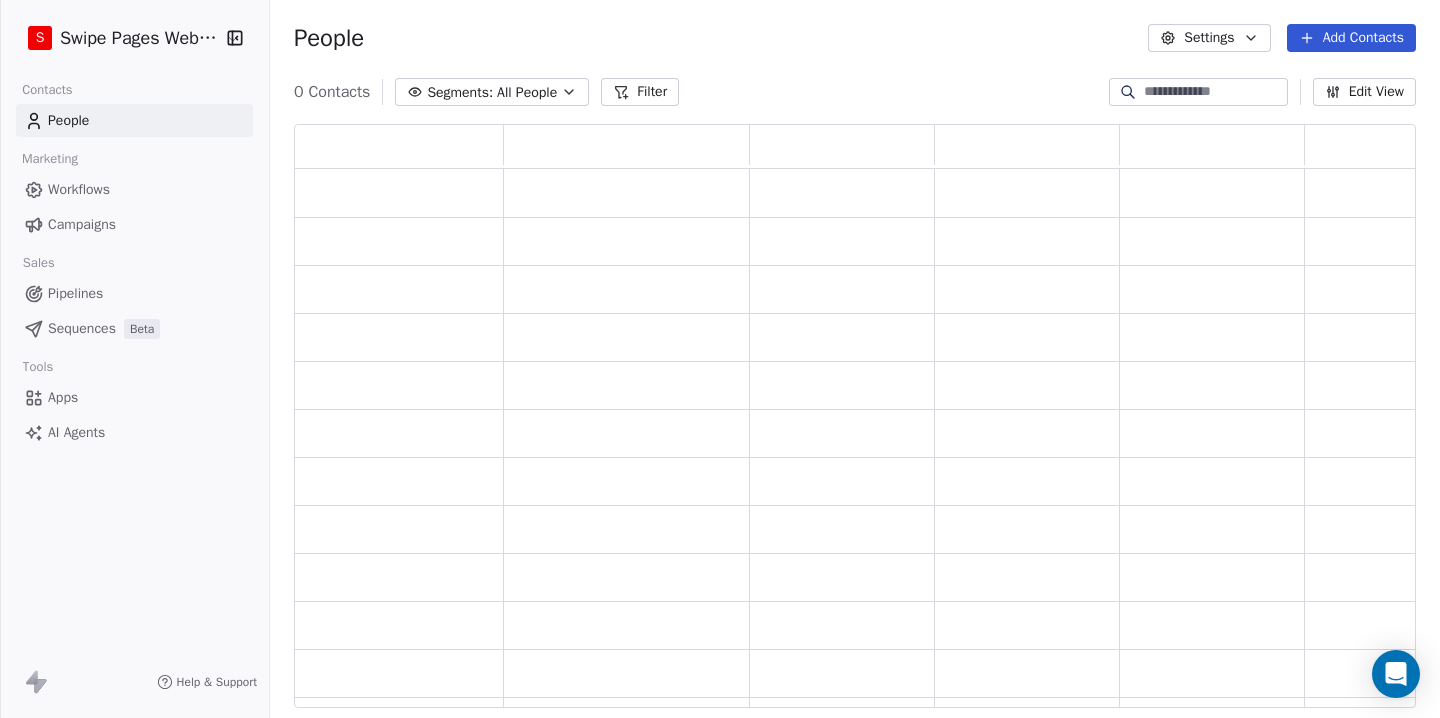 scroll, scrollTop: 1, scrollLeft: 1, axis: both 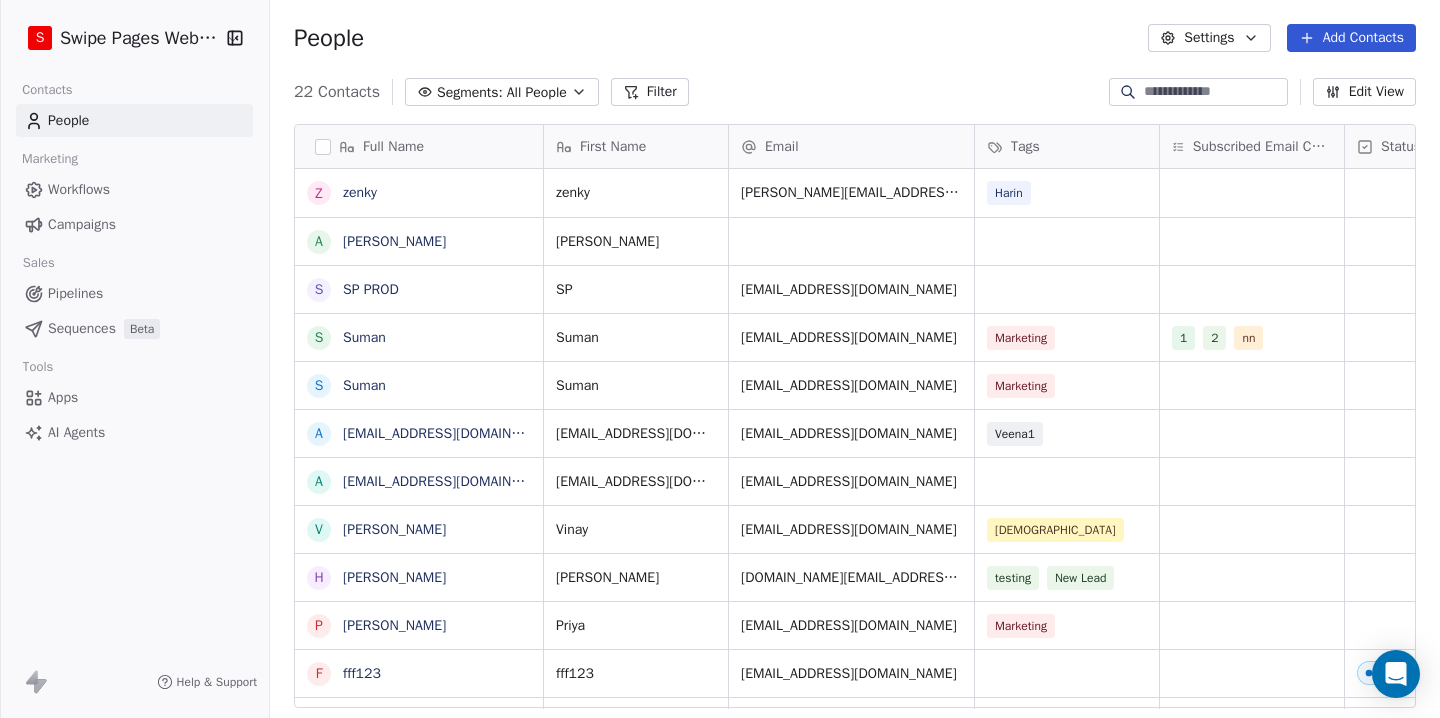 click on "Campaigns" at bounding box center [82, 224] 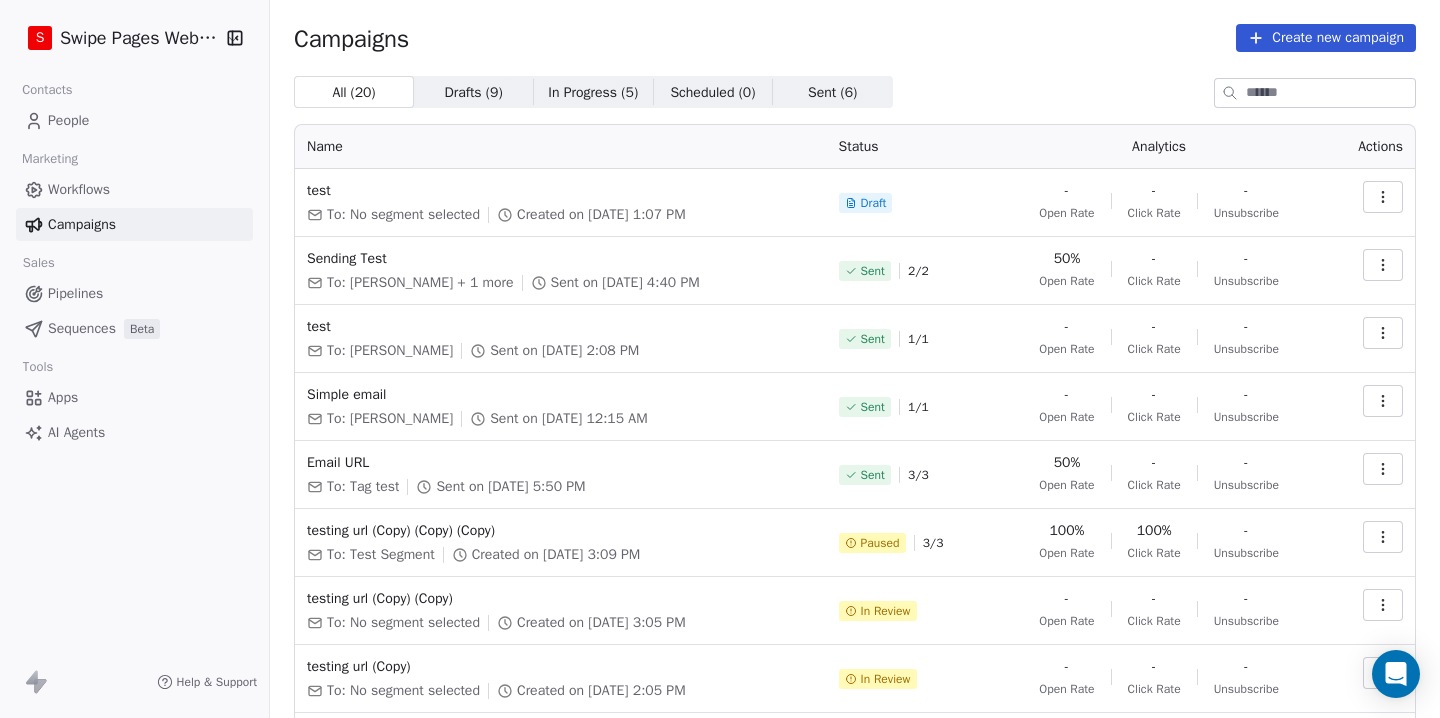 click on "Sent ( 6 ) Sent ( 6 )" at bounding box center [833, 92] 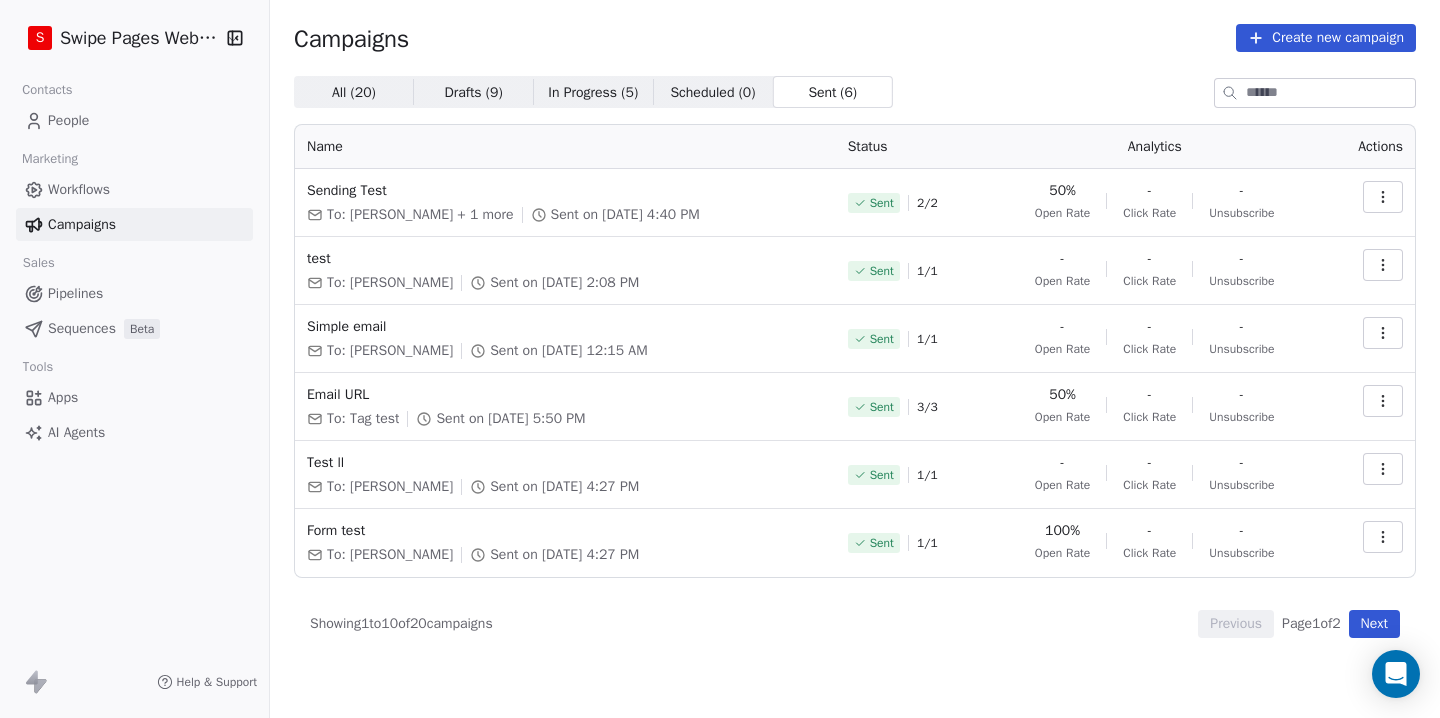 click on "In Progress ( 5 )" at bounding box center [593, 92] 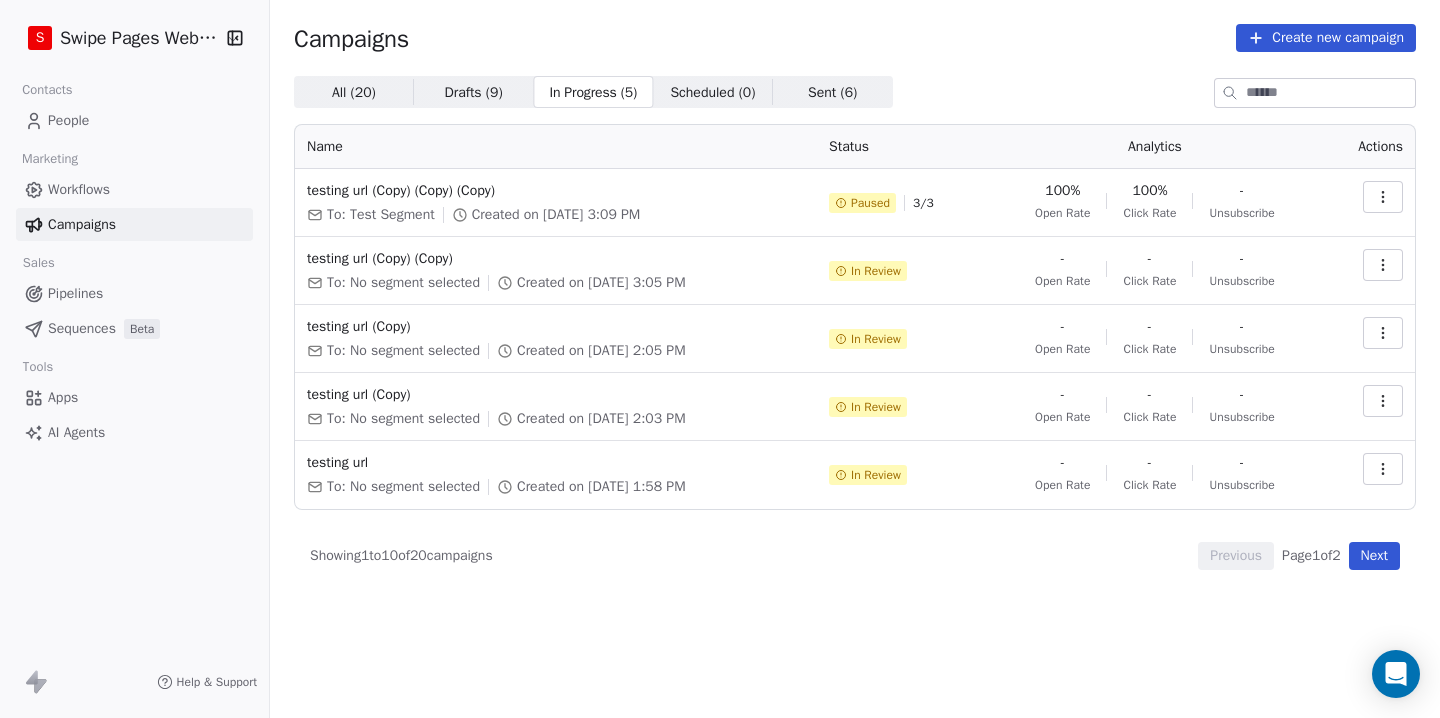 click on "Scheduled ( 0 )" at bounding box center [712, 92] 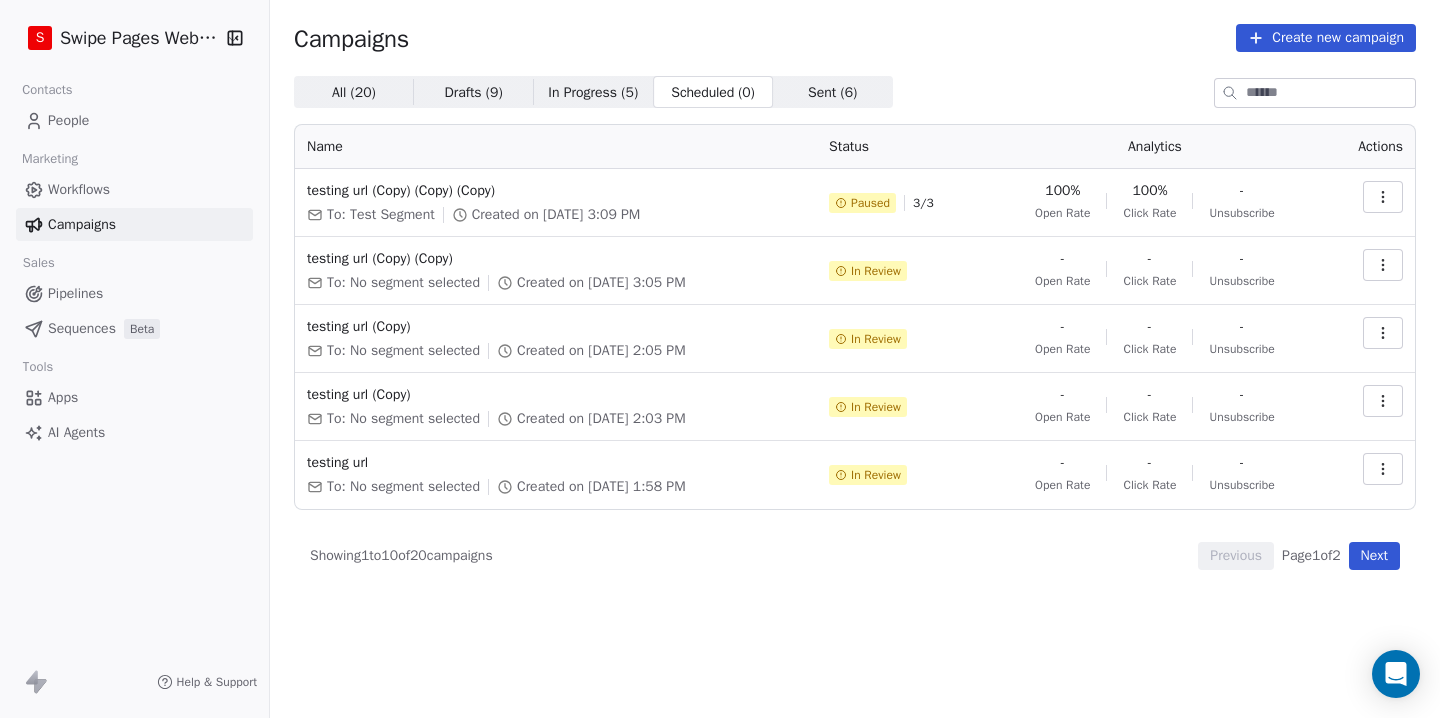 click on "Sent ( 6 )" at bounding box center (832, 92) 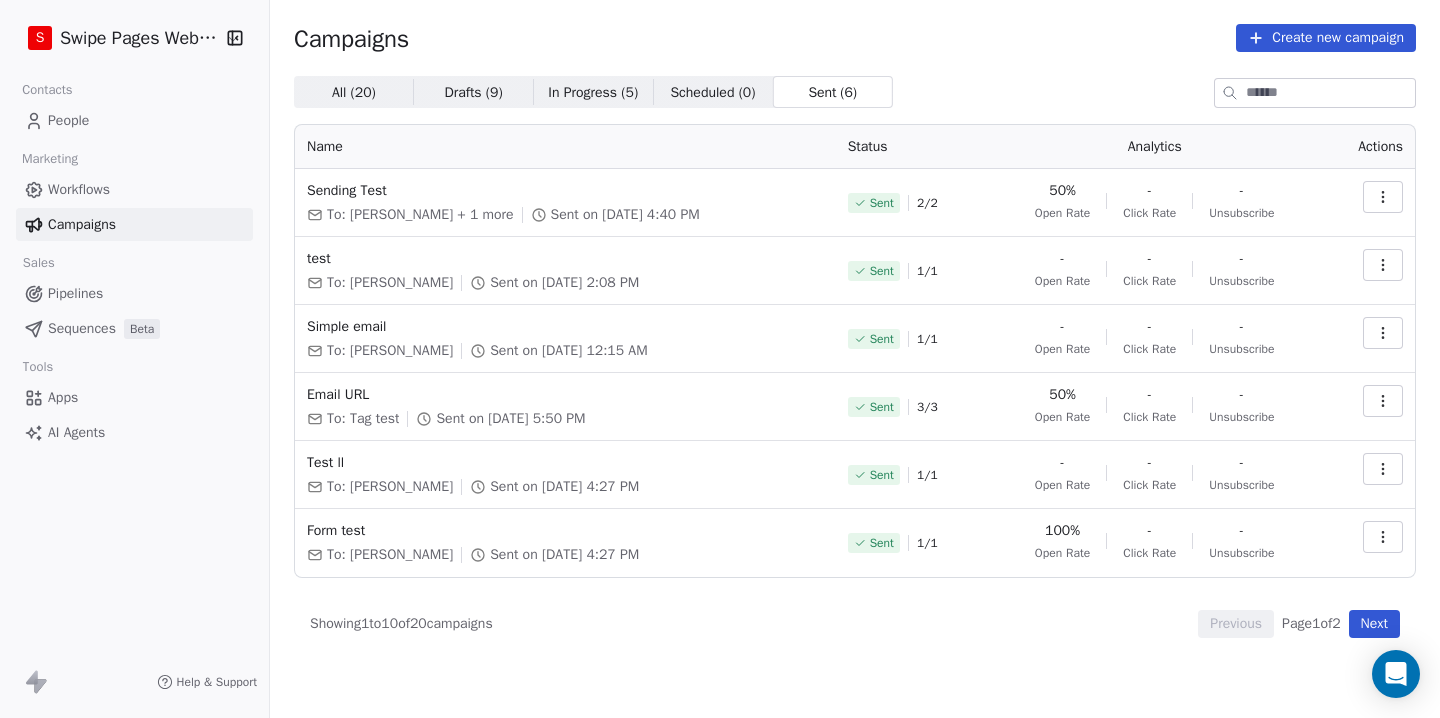 click on "All ( 20 )" at bounding box center (354, 92) 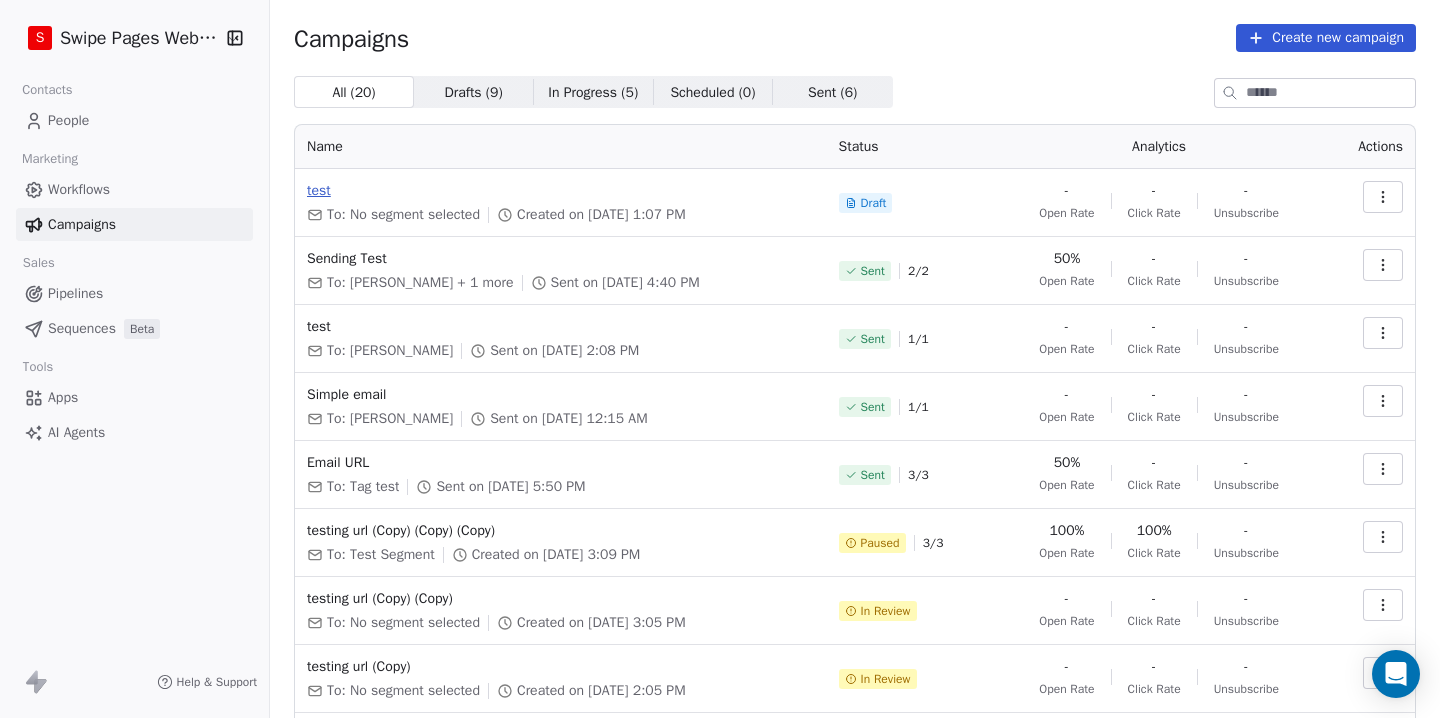 click on "test" at bounding box center (561, 191) 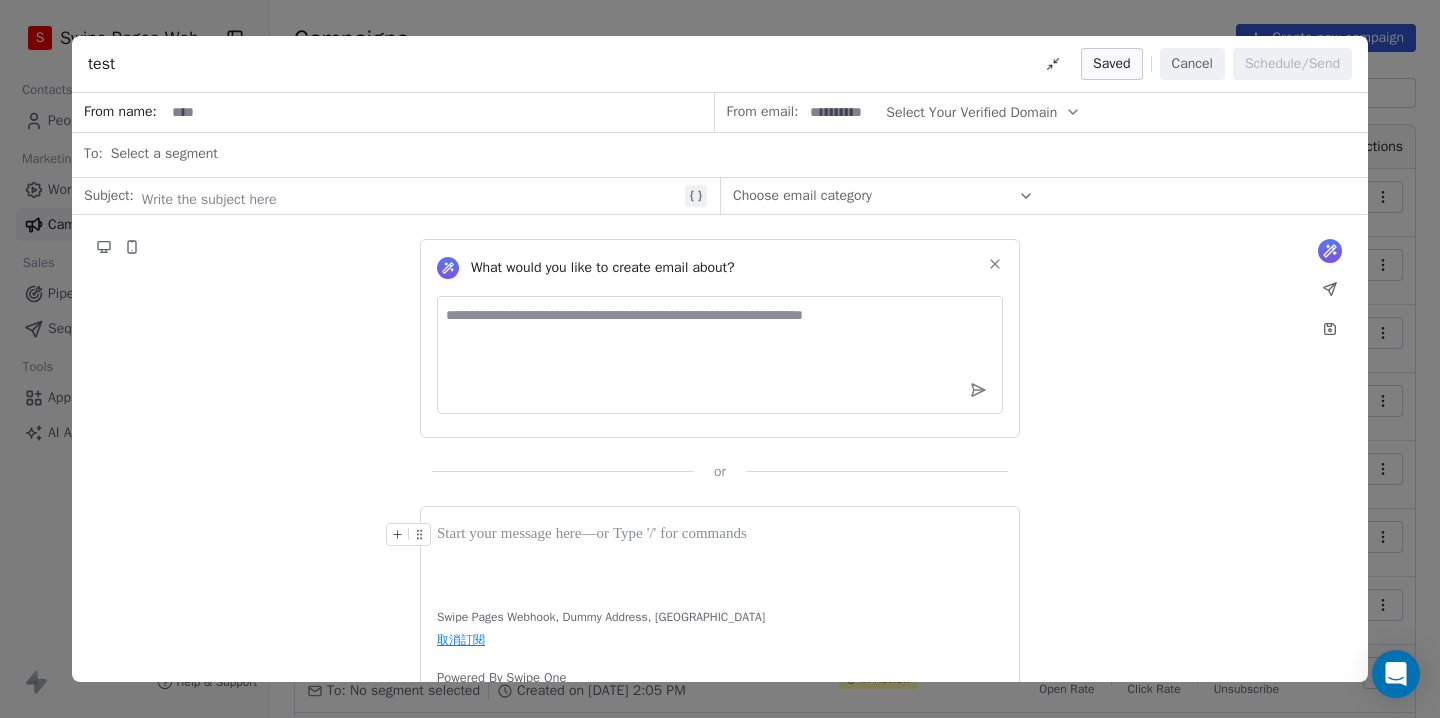 scroll, scrollTop: 3, scrollLeft: 0, axis: vertical 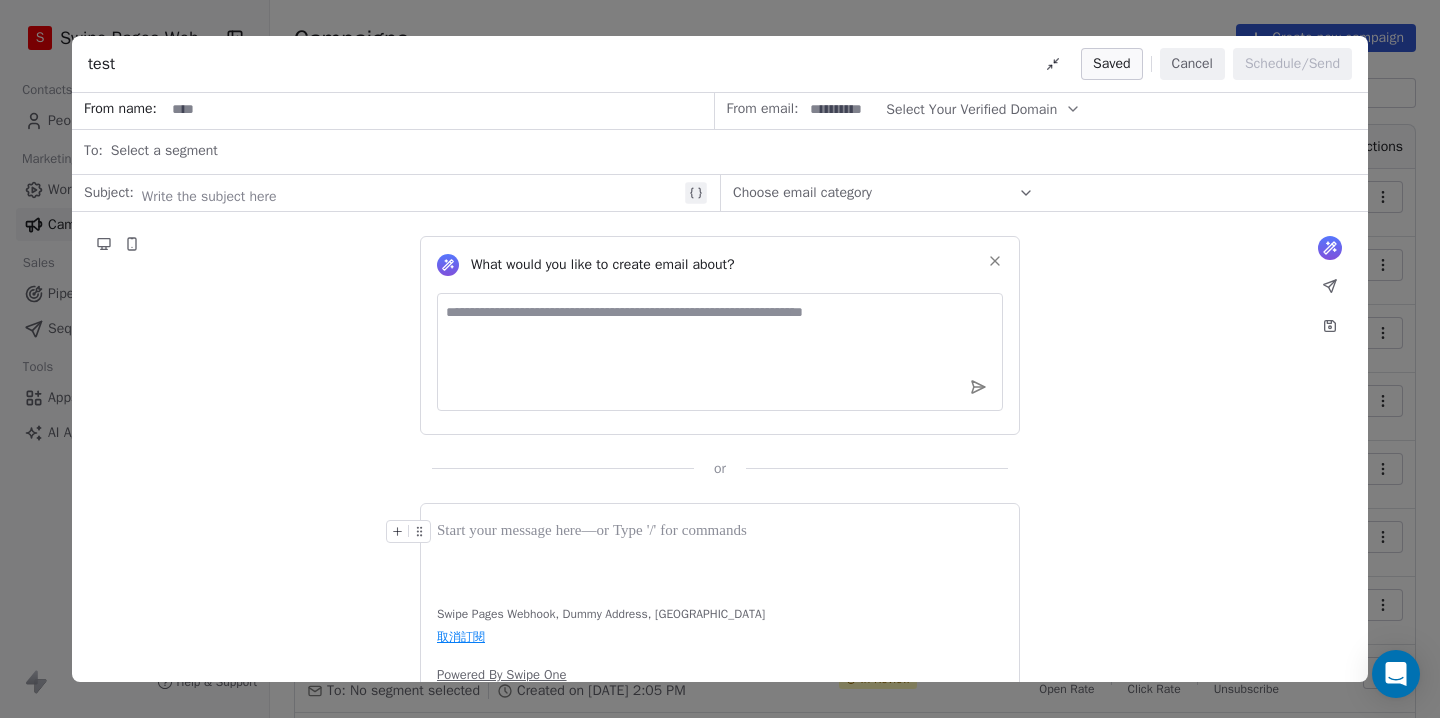 click on "Cancel" at bounding box center (1192, 64) 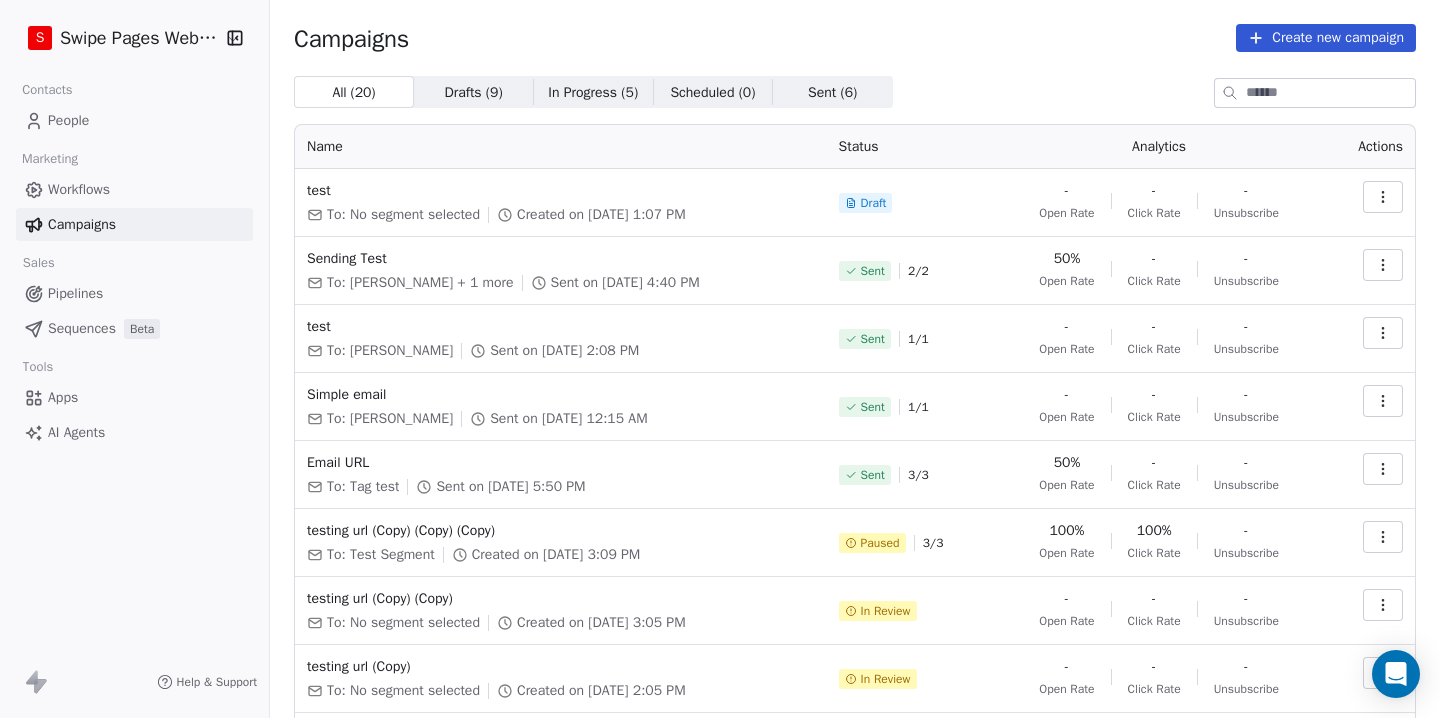 click on "Workflows" at bounding box center (79, 189) 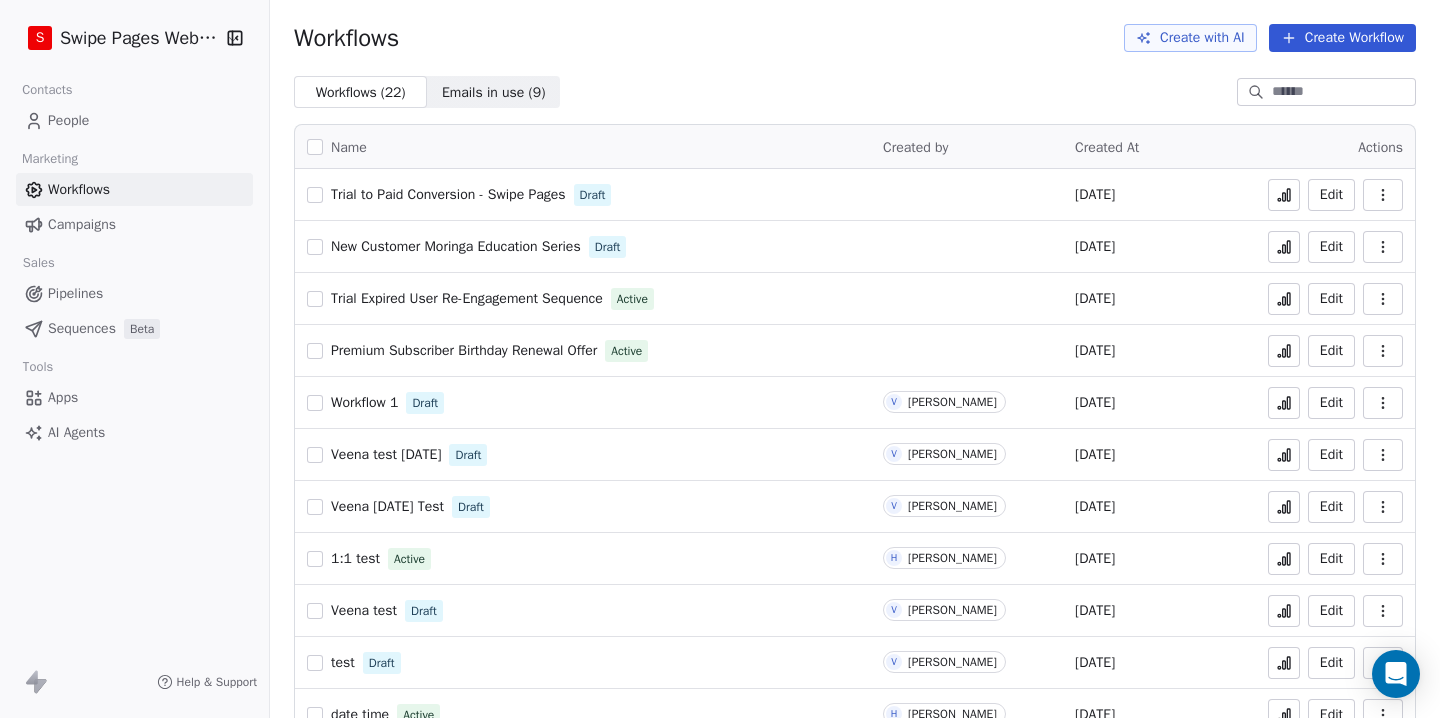 click on "Trial to Paid Conversion - Swipe Pages" at bounding box center [448, 194] 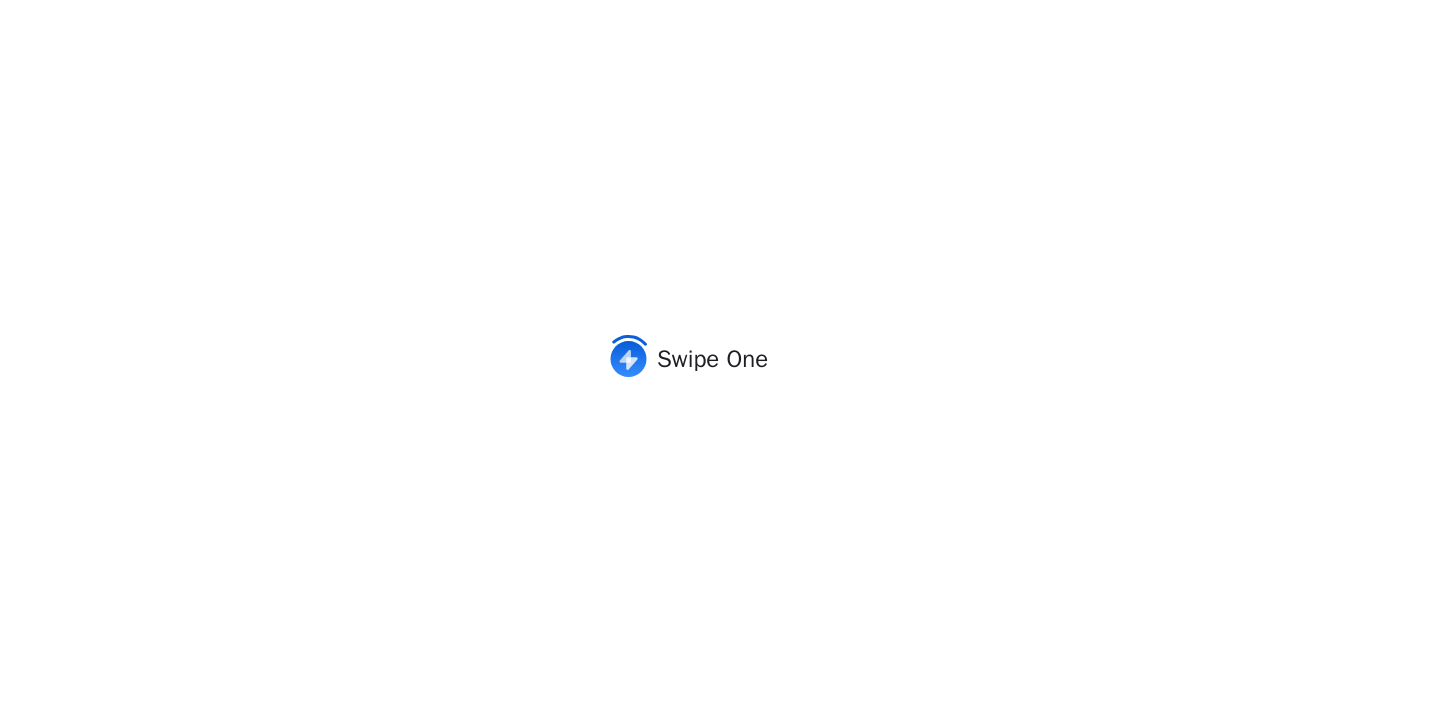 scroll, scrollTop: 0, scrollLeft: 0, axis: both 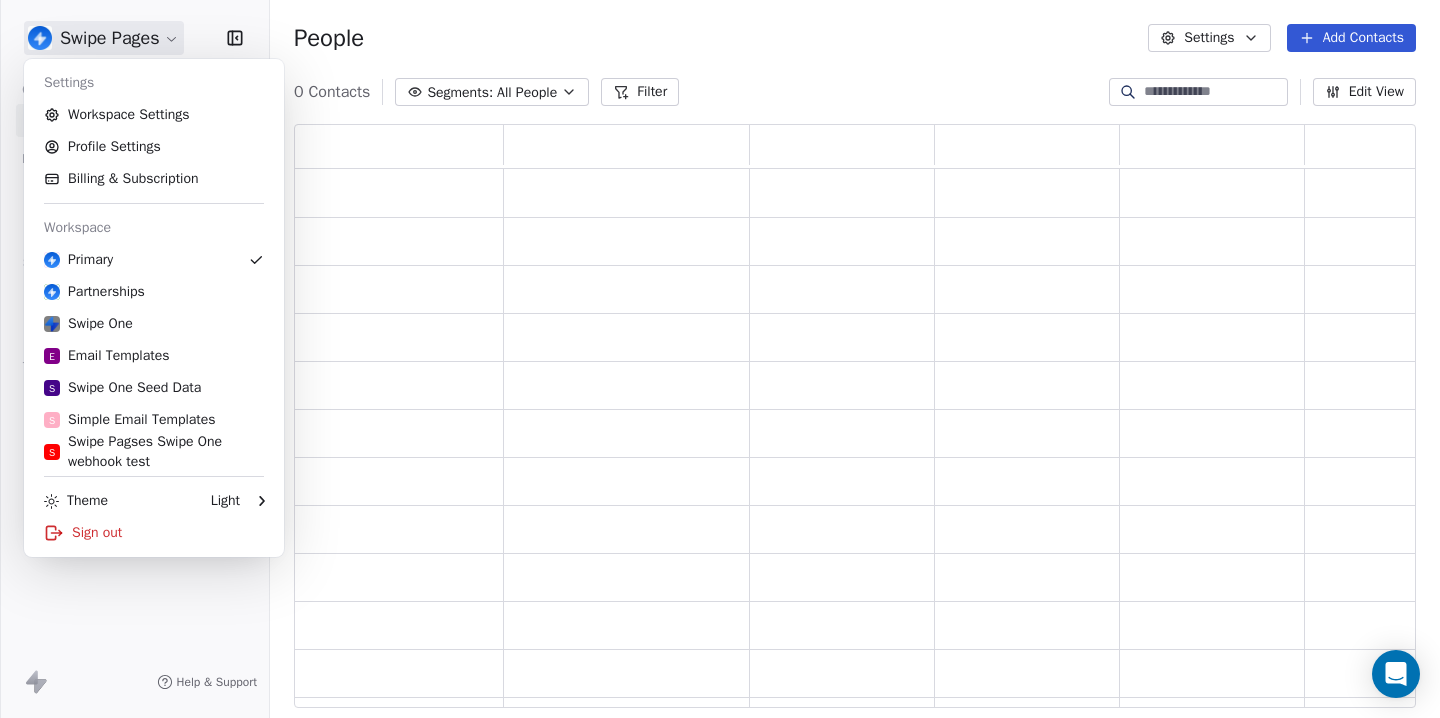 click on "Swipe Pages Contacts People Marketing Workflows Campaigns Sales Pipelines Sequences Beta Tools Apps AI Agents Help & Support People Settings  Add Contacts 0 Contacts Segments: All People Filter  Edit View Tag Add to Sequence
Settings Workspace Settings Profile Settings Billing & Subscription   Workspace Primary Partnerships Swipe One E Email Templates S Swipe One Seed Data S Simple Email Templates S Swipe Pagses Swipe One webhook test Theme Light Sign out" at bounding box center (720, 359) 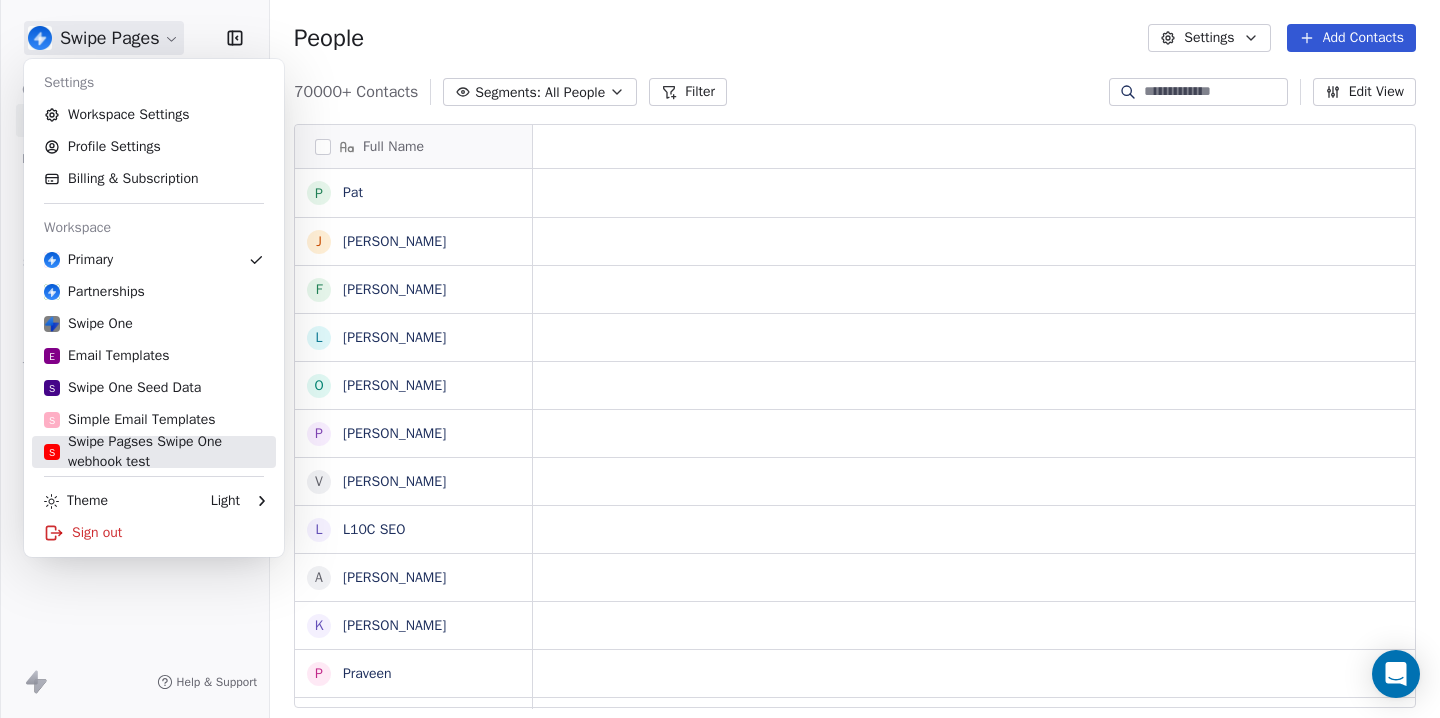 click on "S Swipe Pagses Swipe One webhook test" at bounding box center (154, 452) 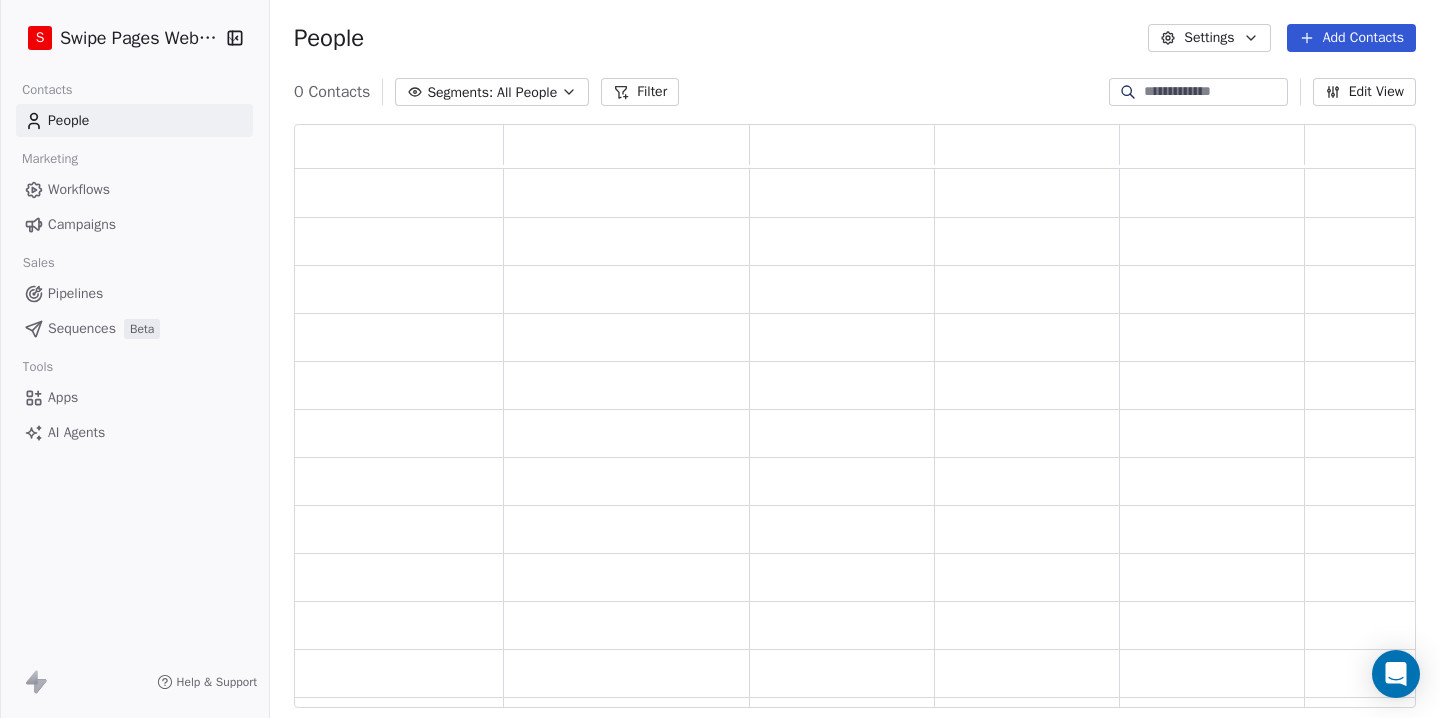 scroll, scrollTop: 1, scrollLeft: 1, axis: both 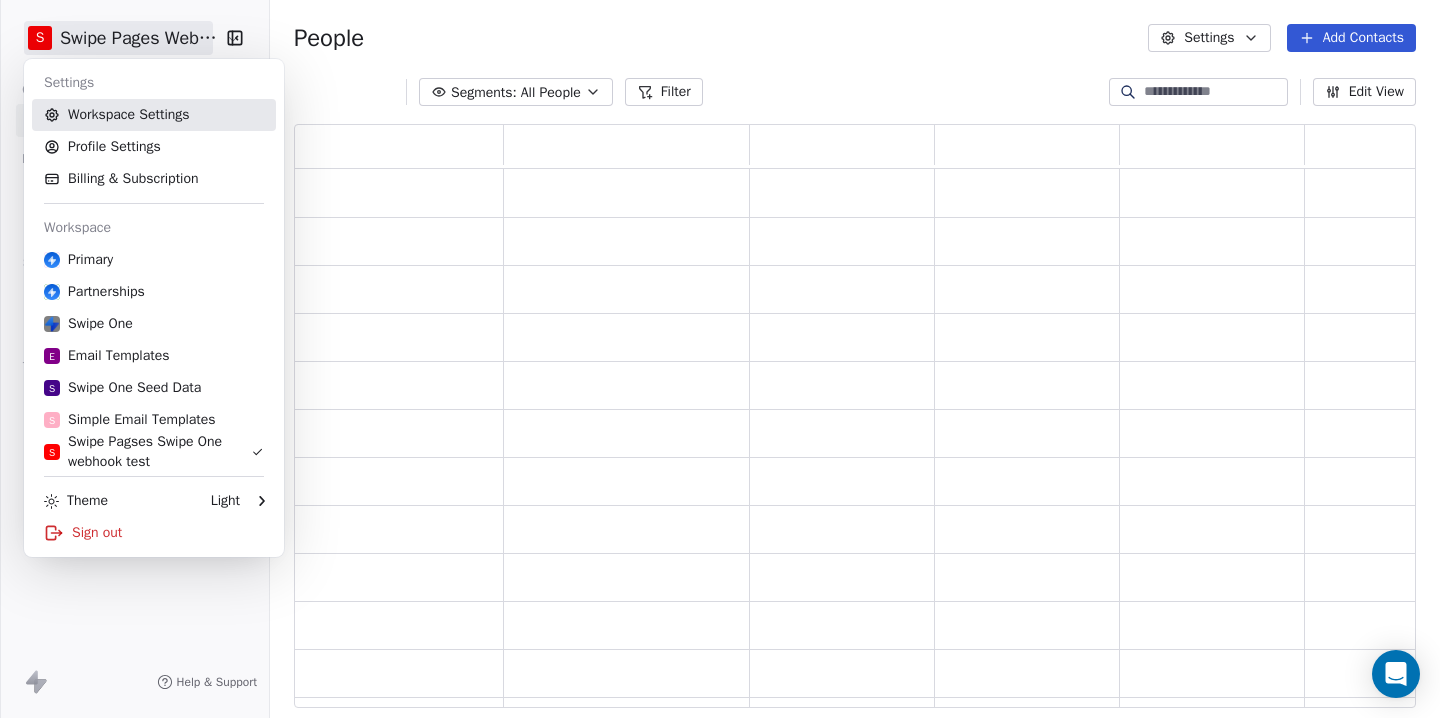 click on "Workspace Settings" at bounding box center [154, 115] 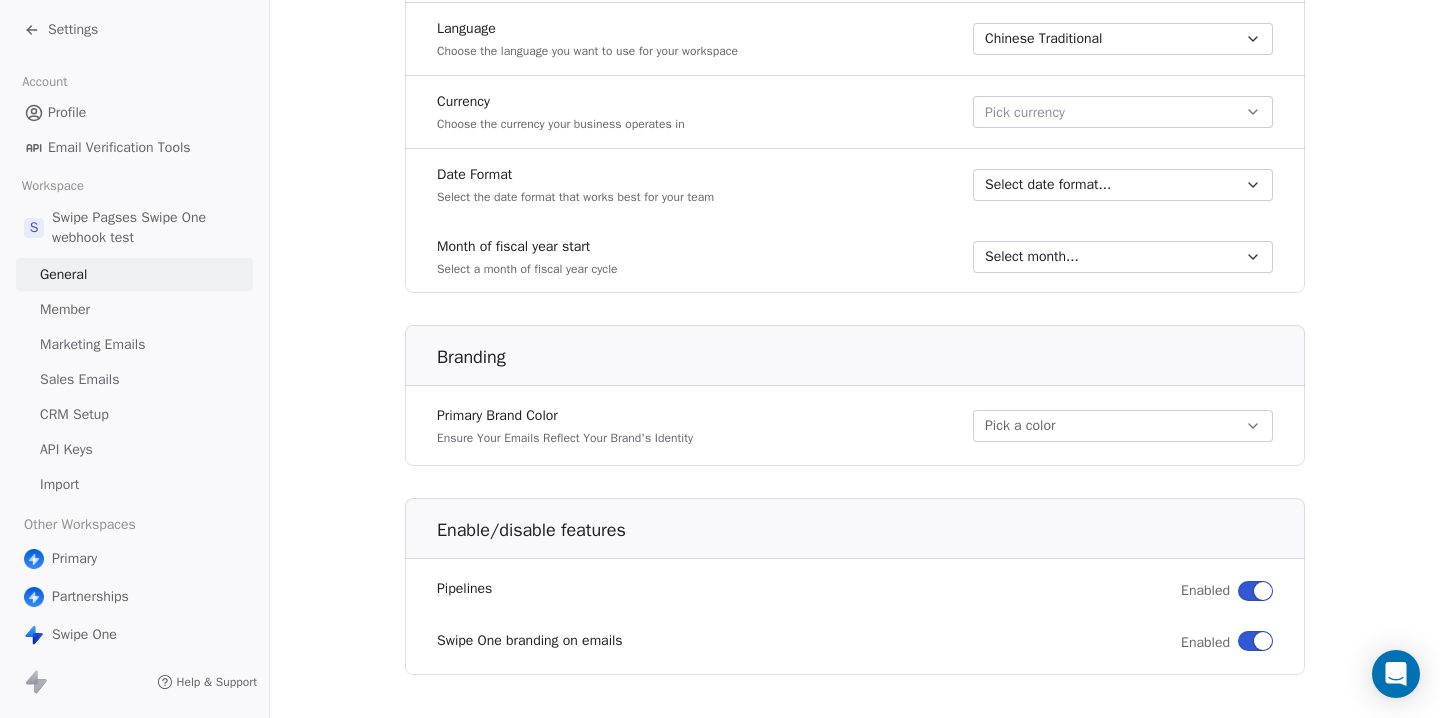 scroll, scrollTop: 997, scrollLeft: 0, axis: vertical 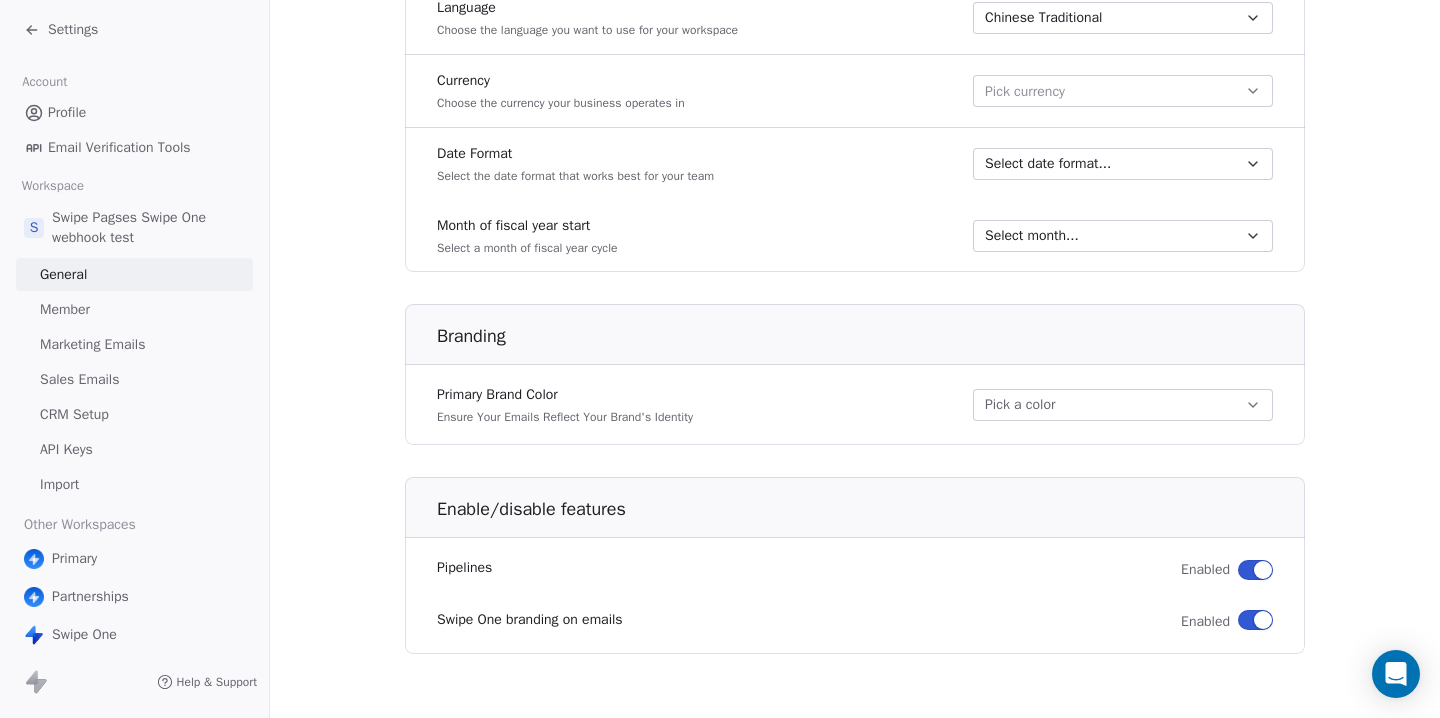 click at bounding box center [1255, 620] 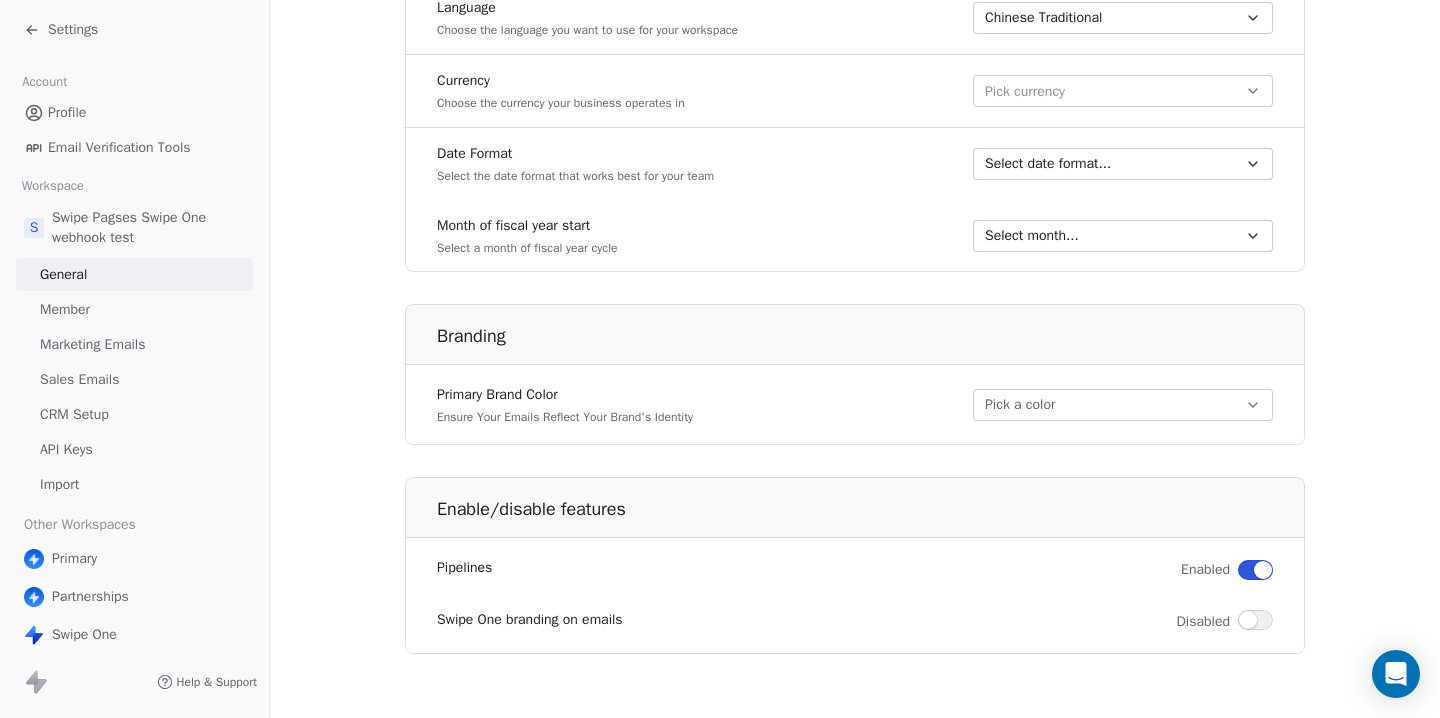 click at bounding box center [1255, 620] 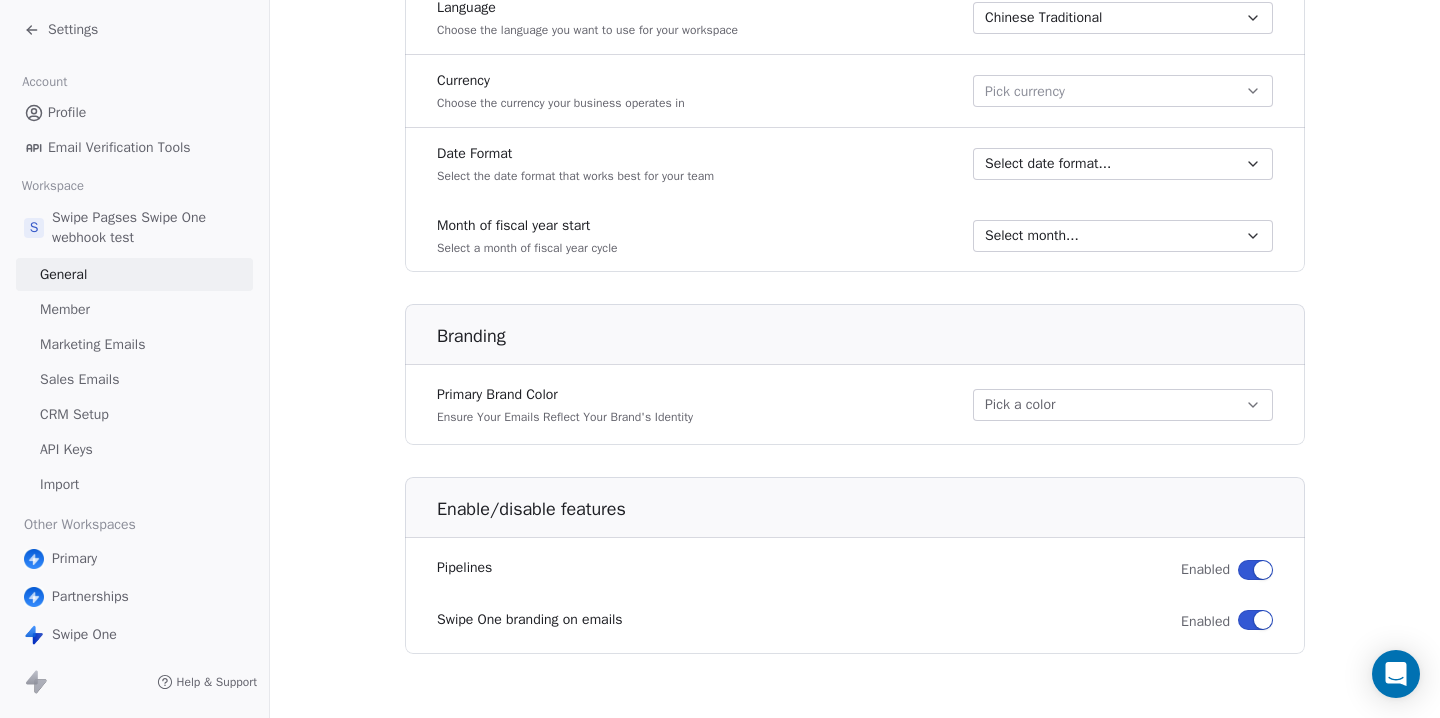 click on "Settings" at bounding box center [134, 30] 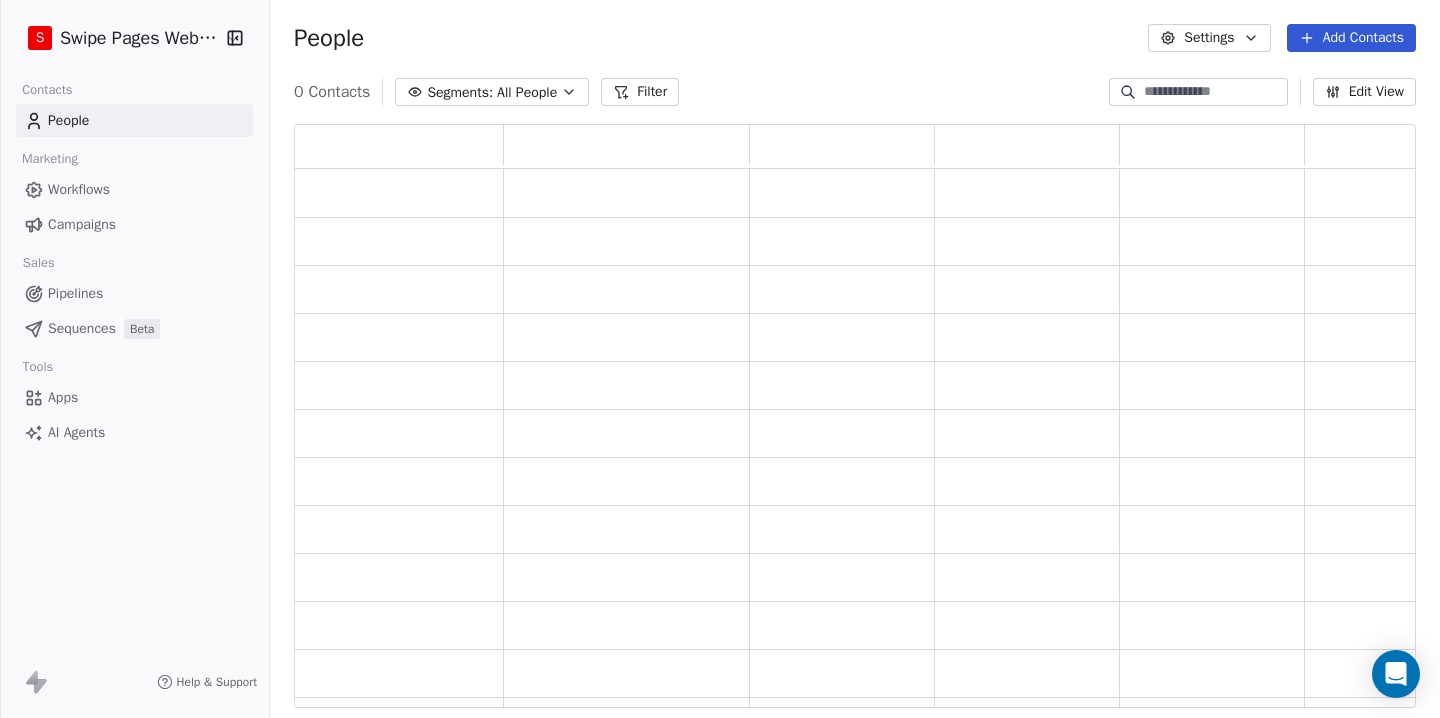 scroll, scrollTop: 1, scrollLeft: 1, axis: both 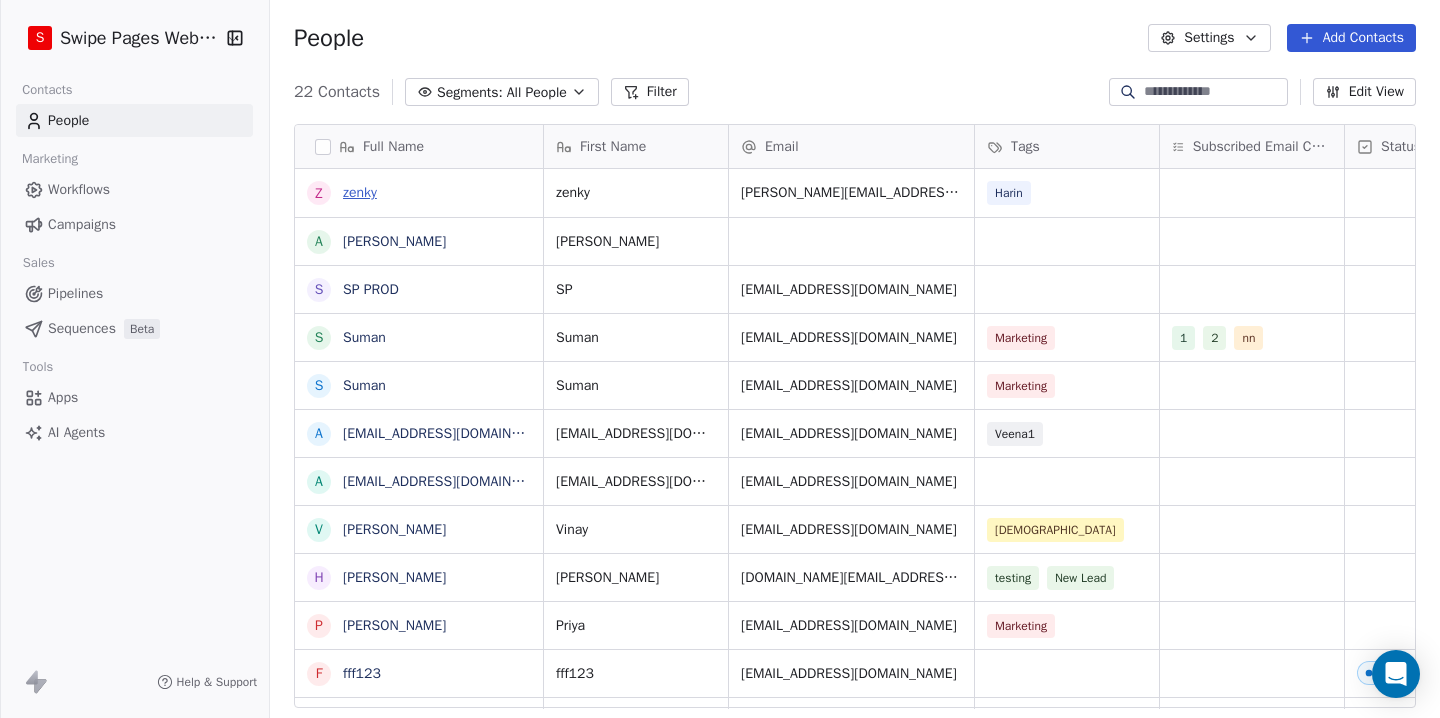 click on "zenky" at bounding box center (360, 192) 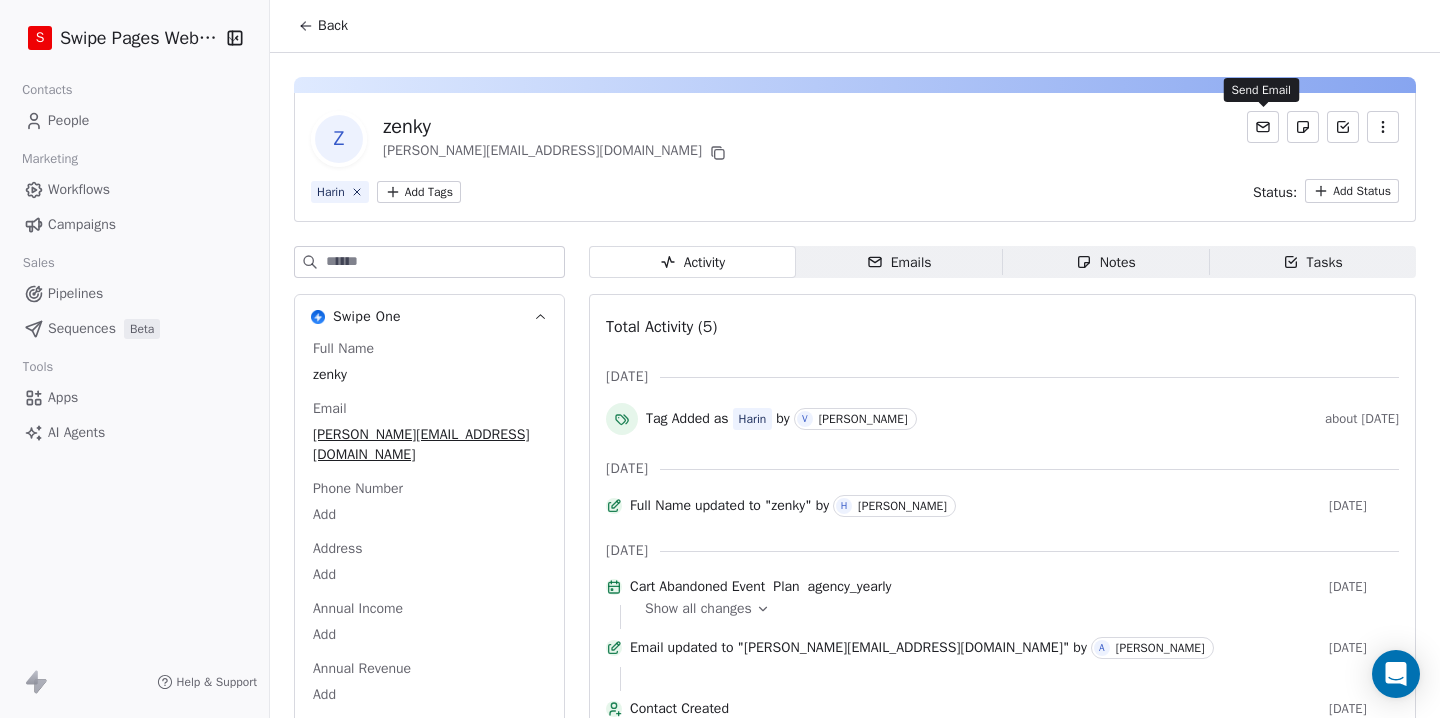 click 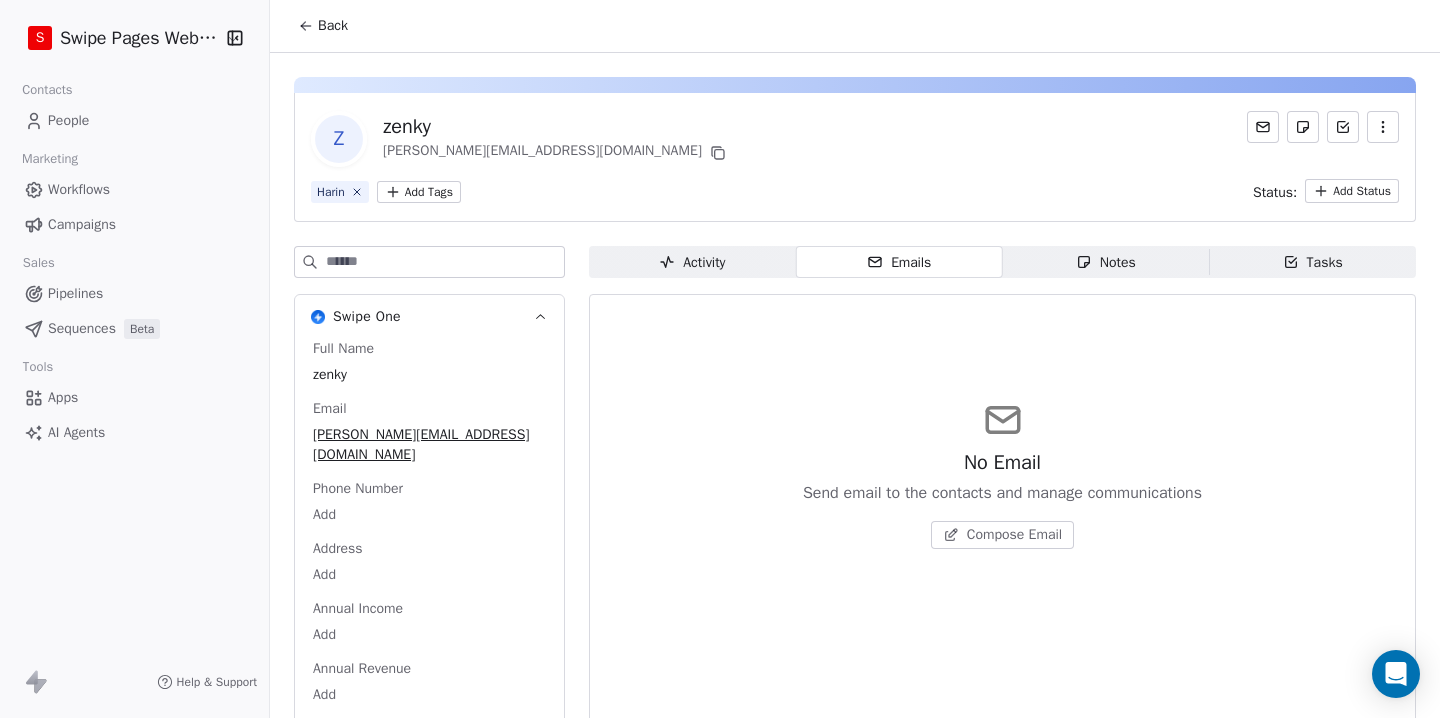 click 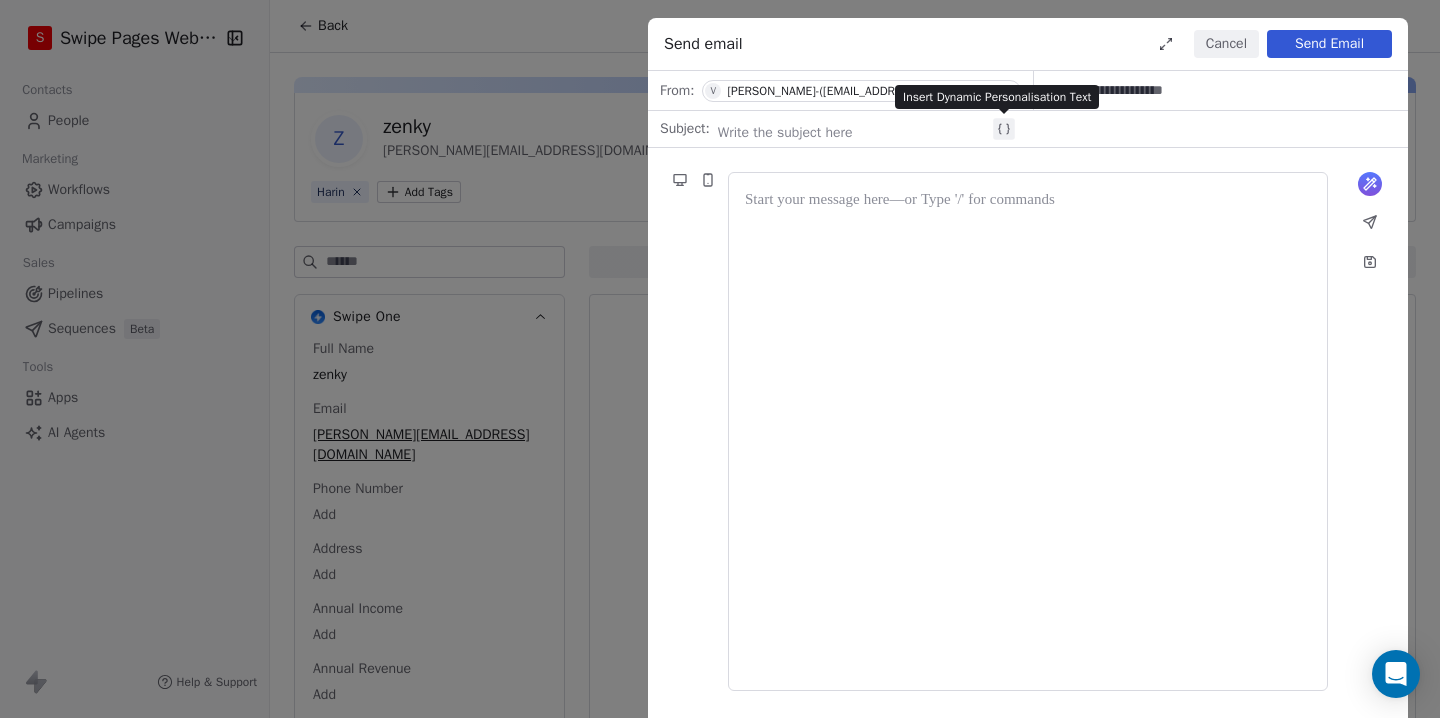 click 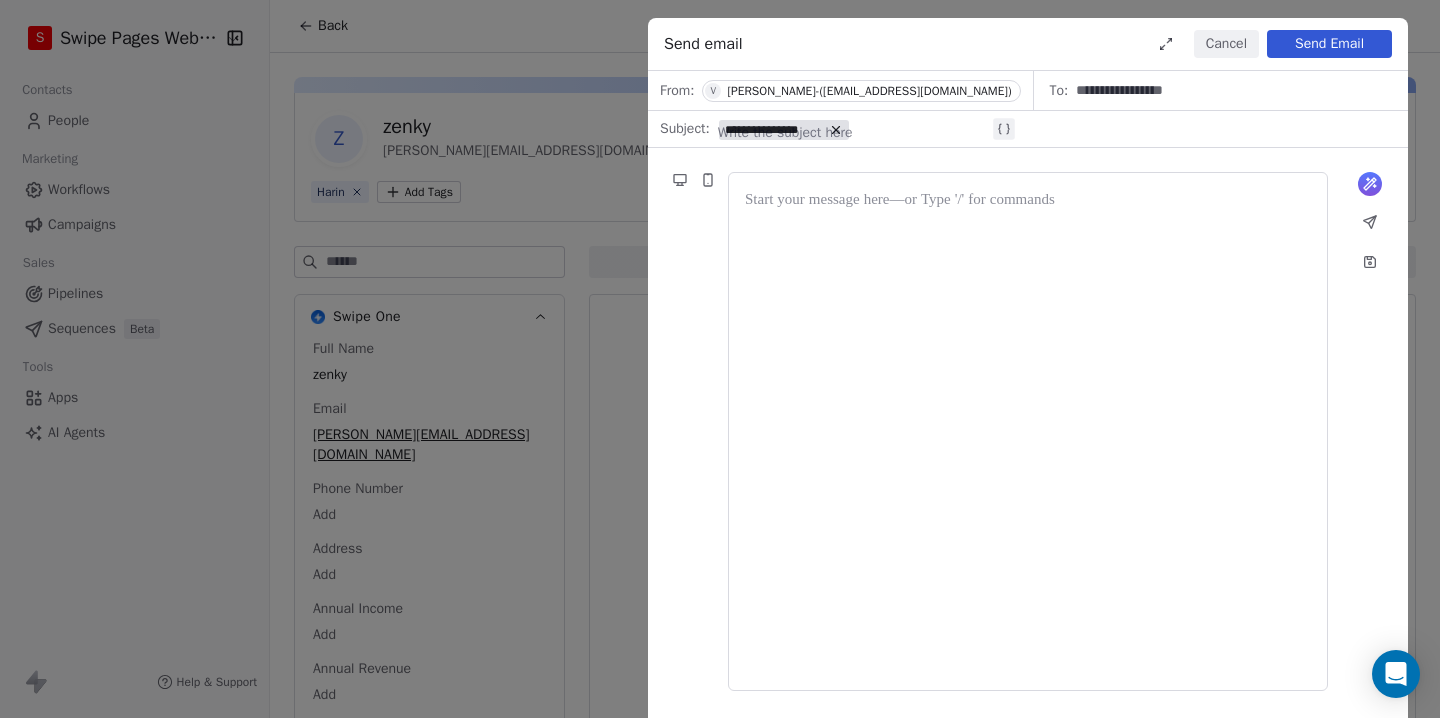 click 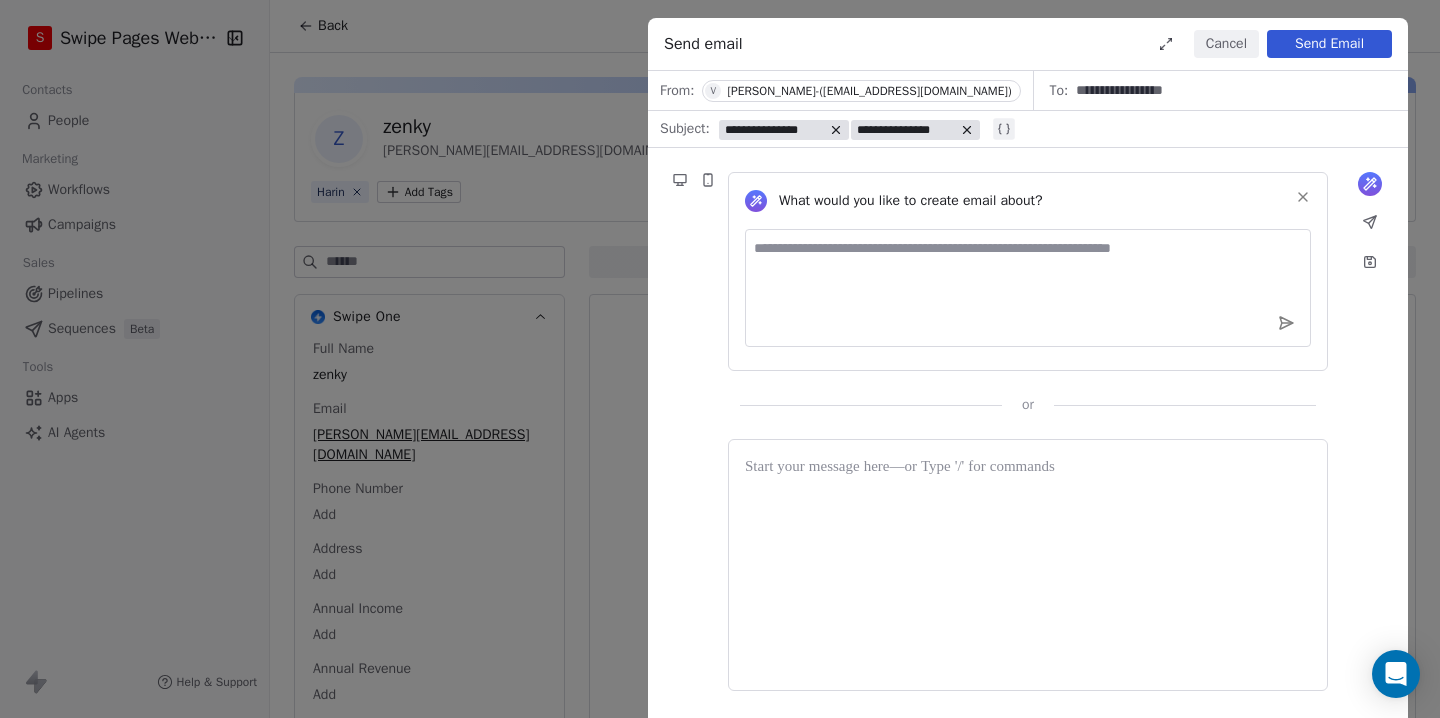 type 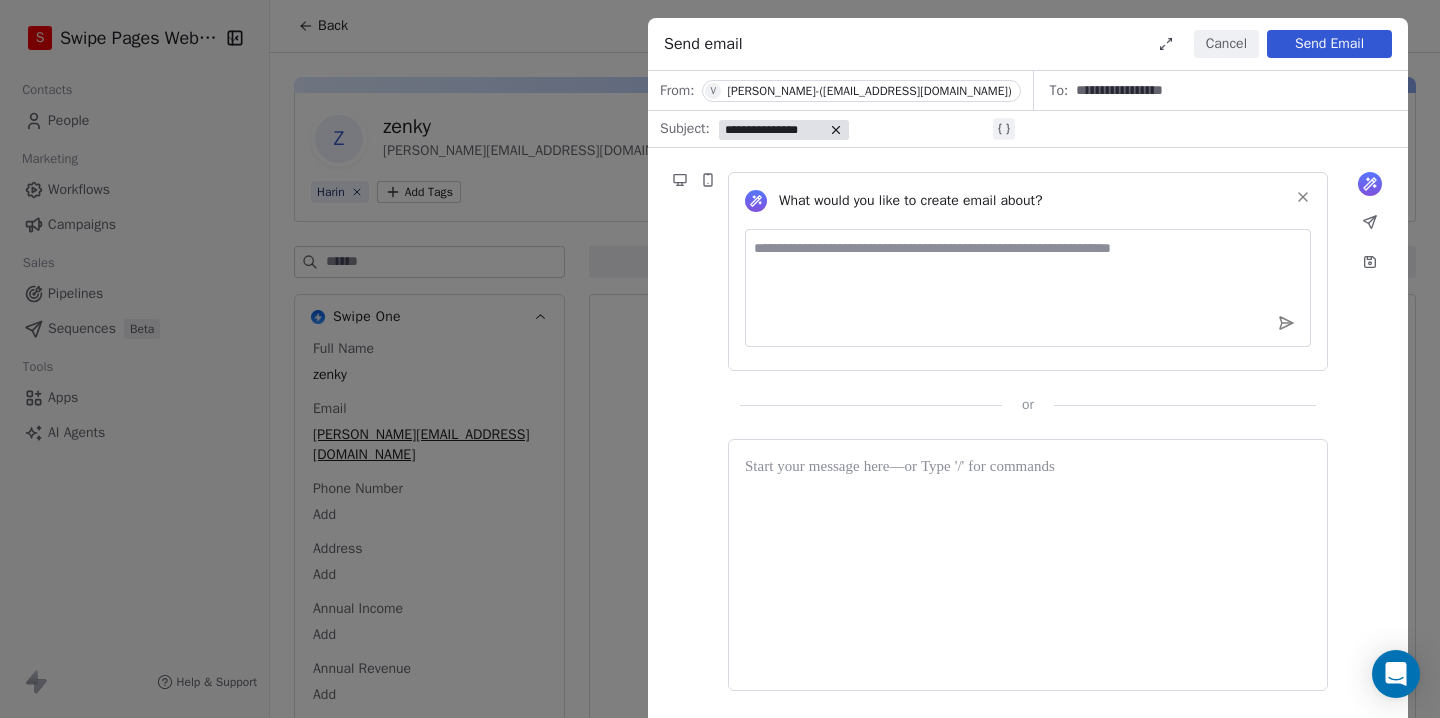 click 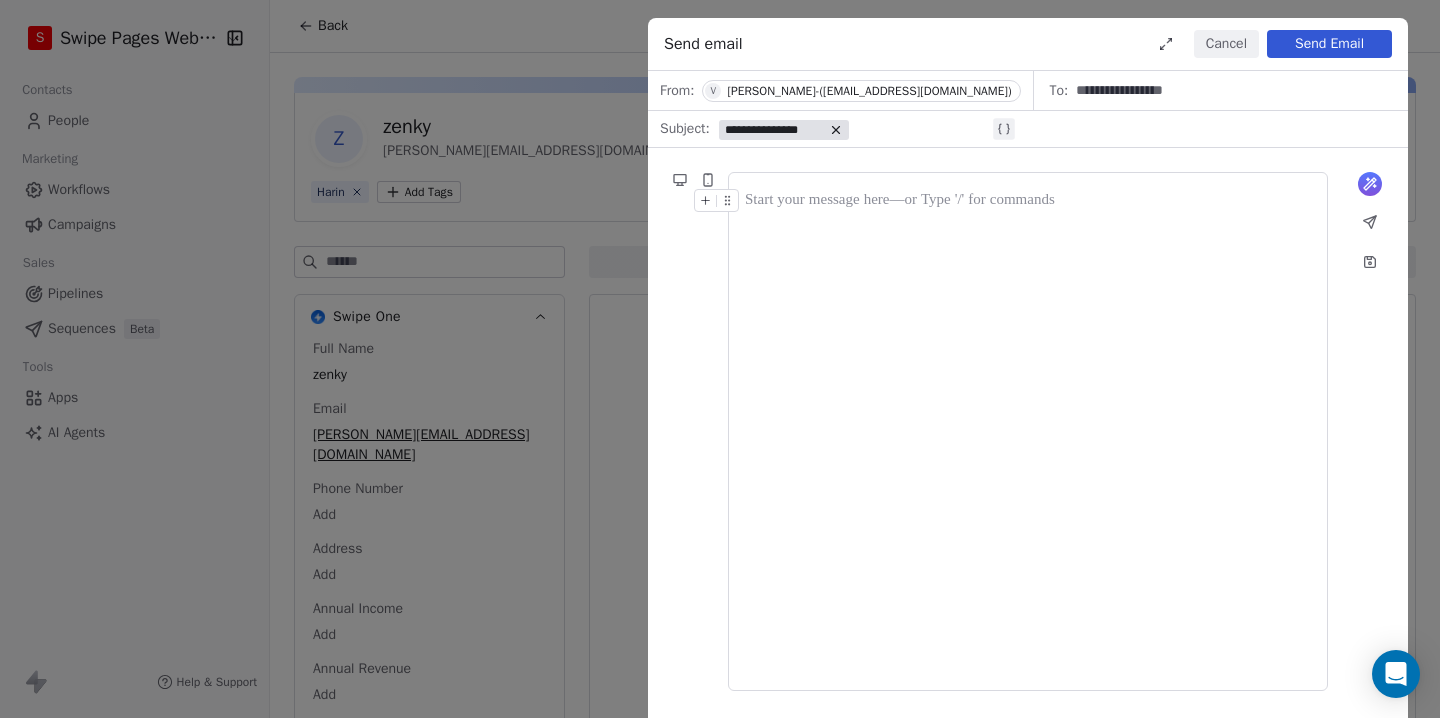 click on "Cancel" at bounding box center (1226, 44) 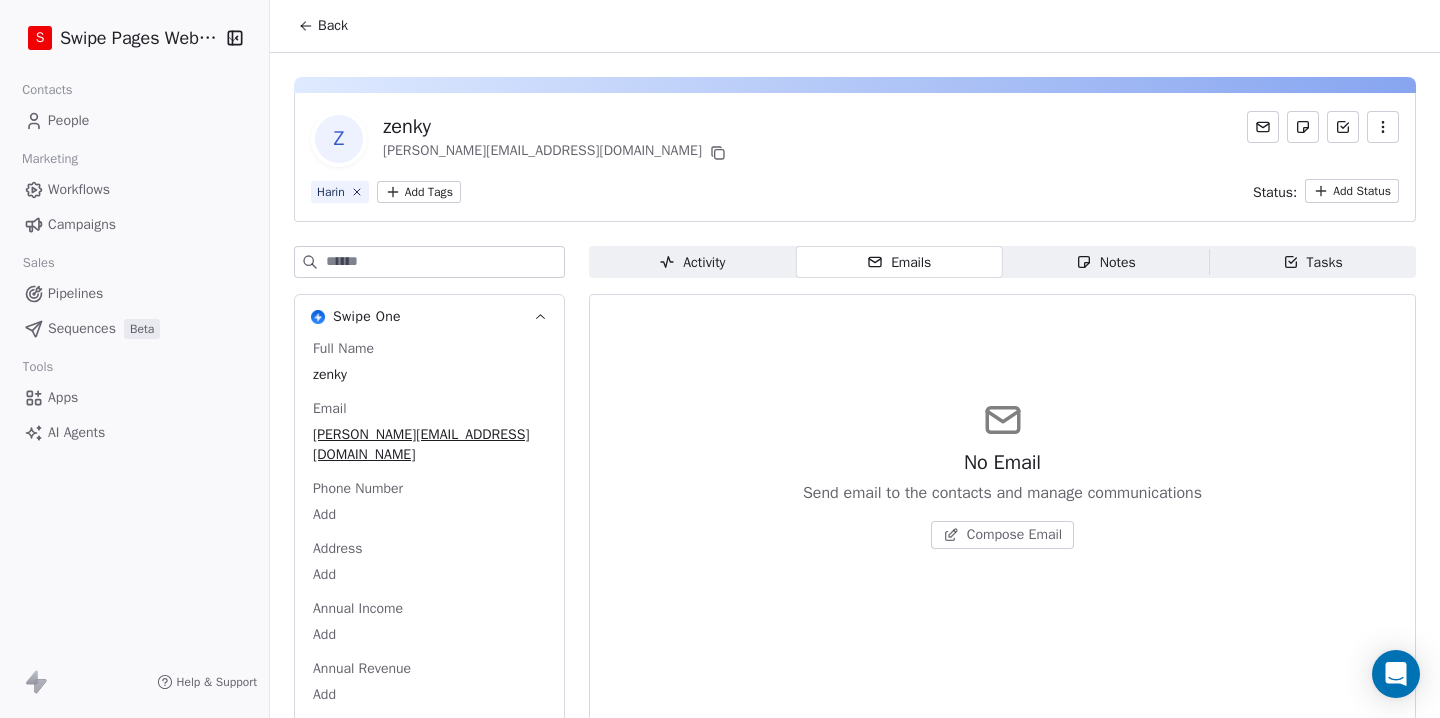 click 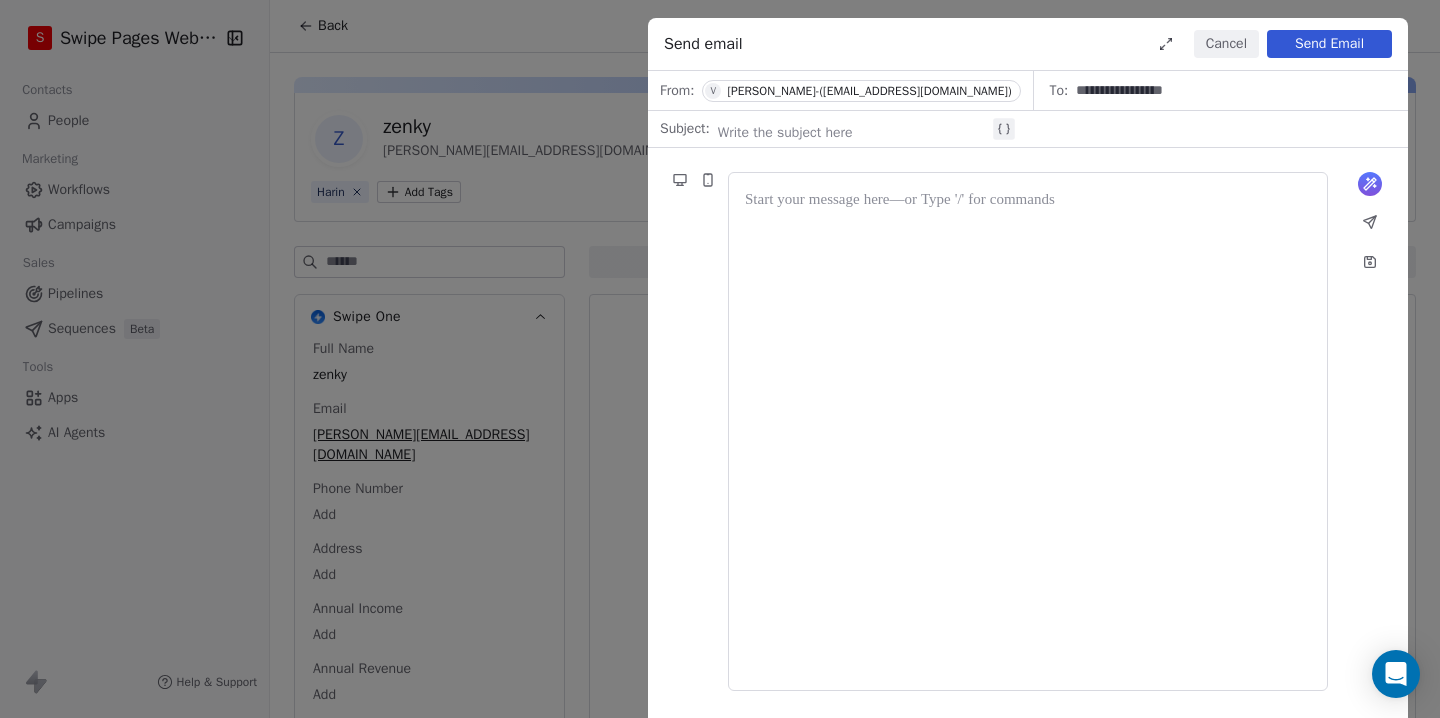 click 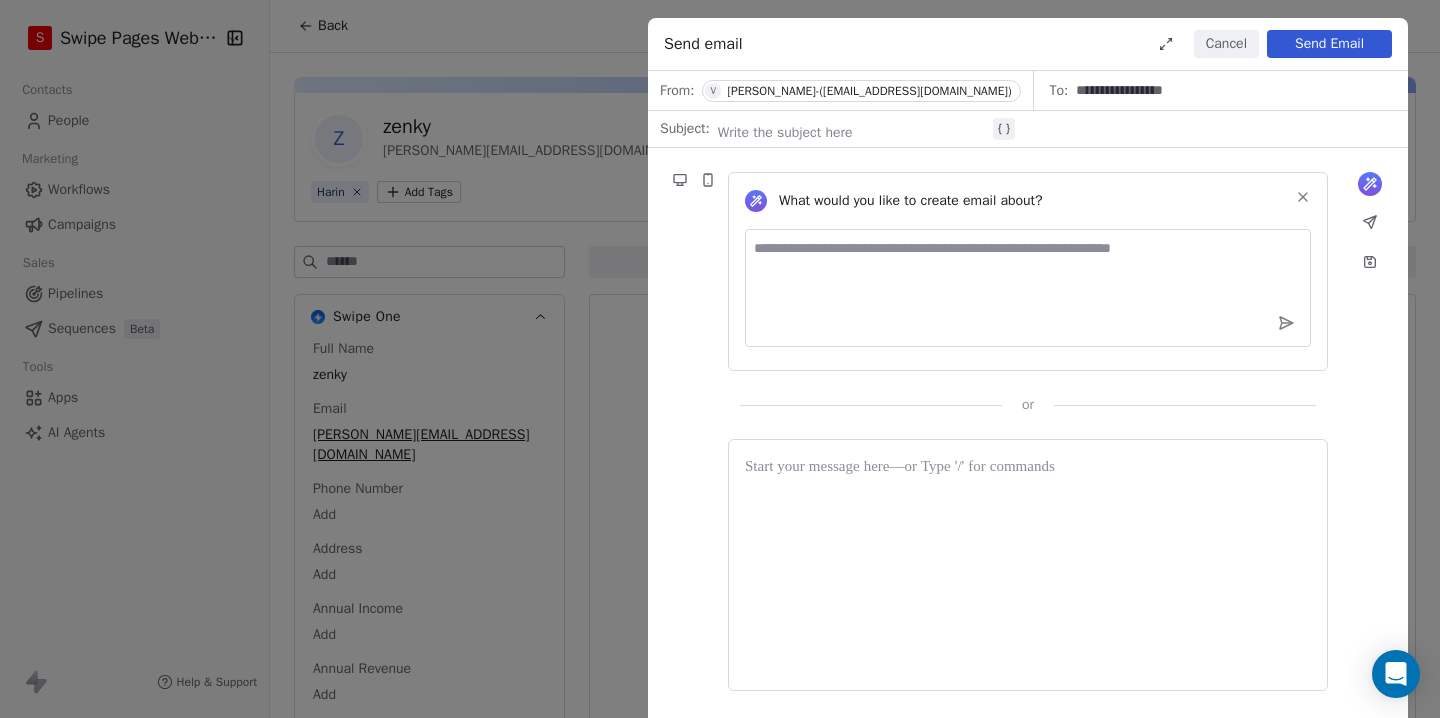 click 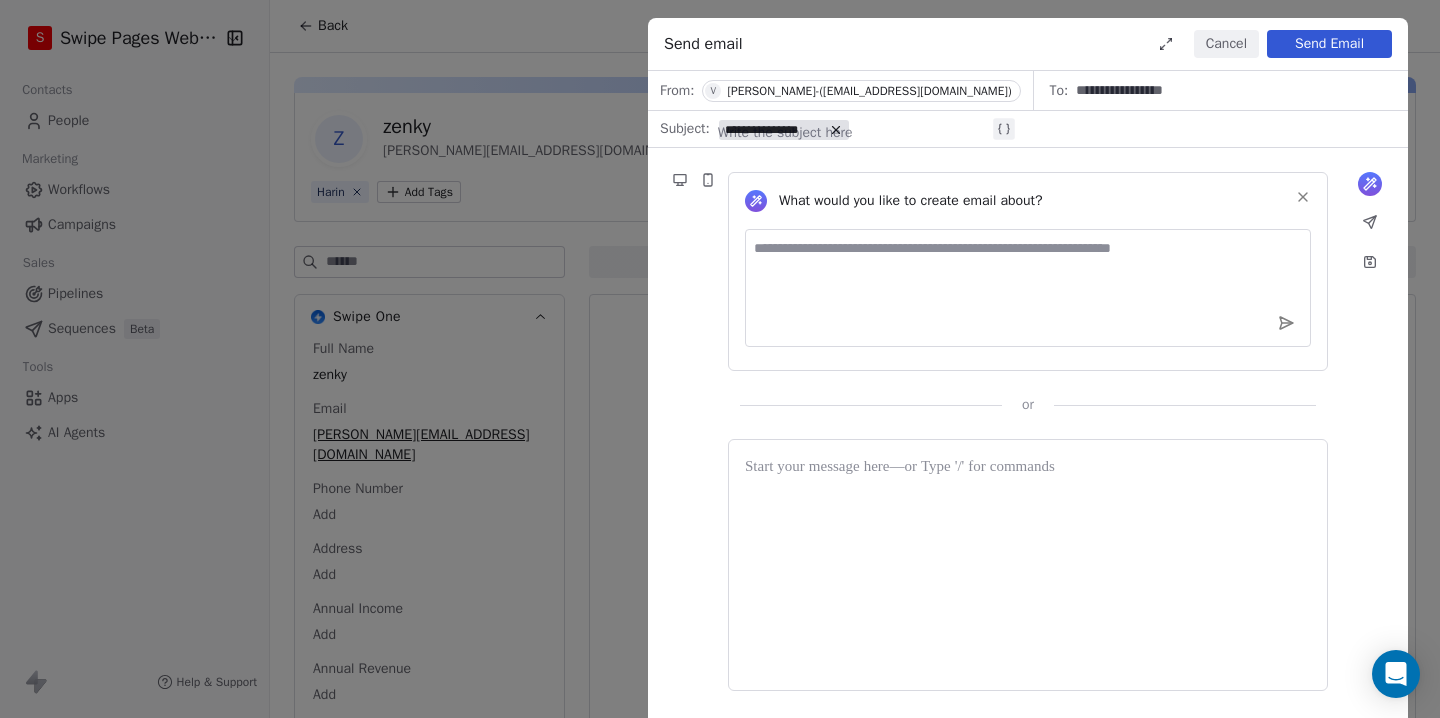 click 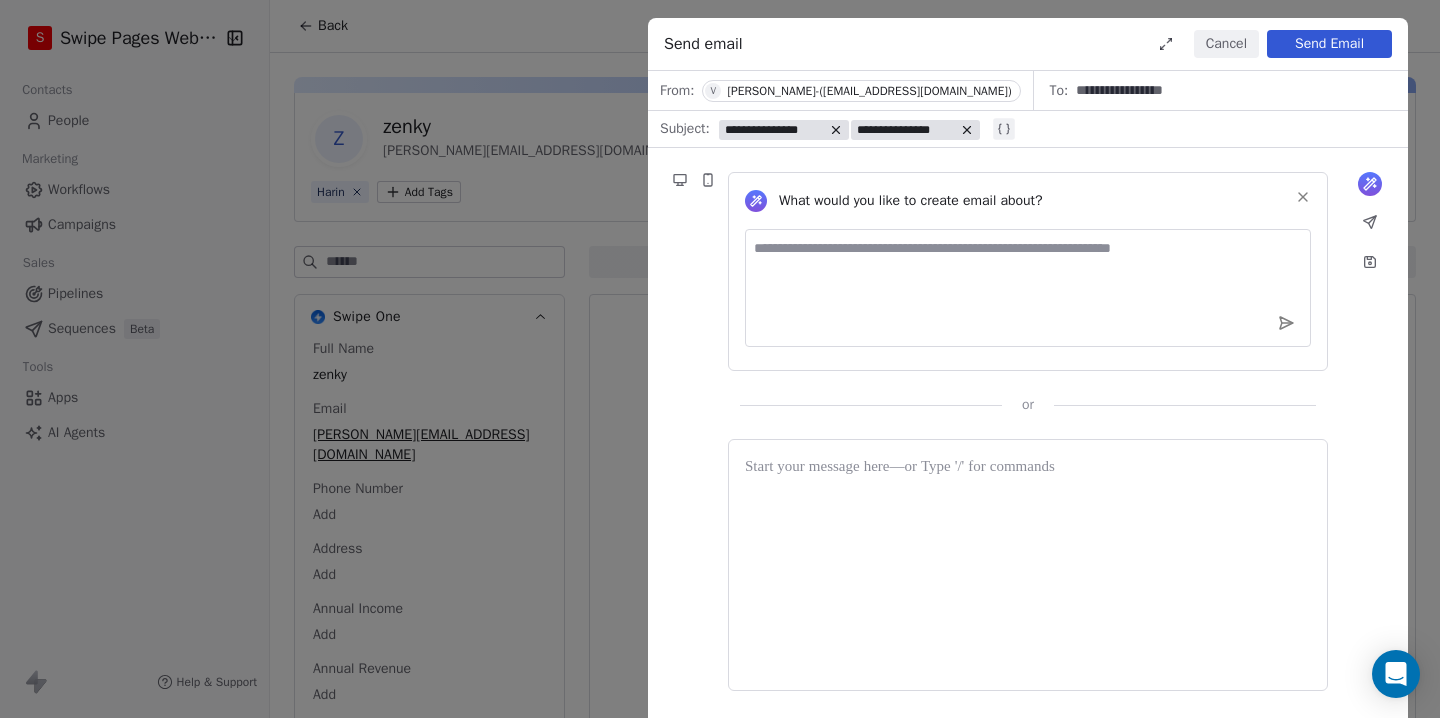click 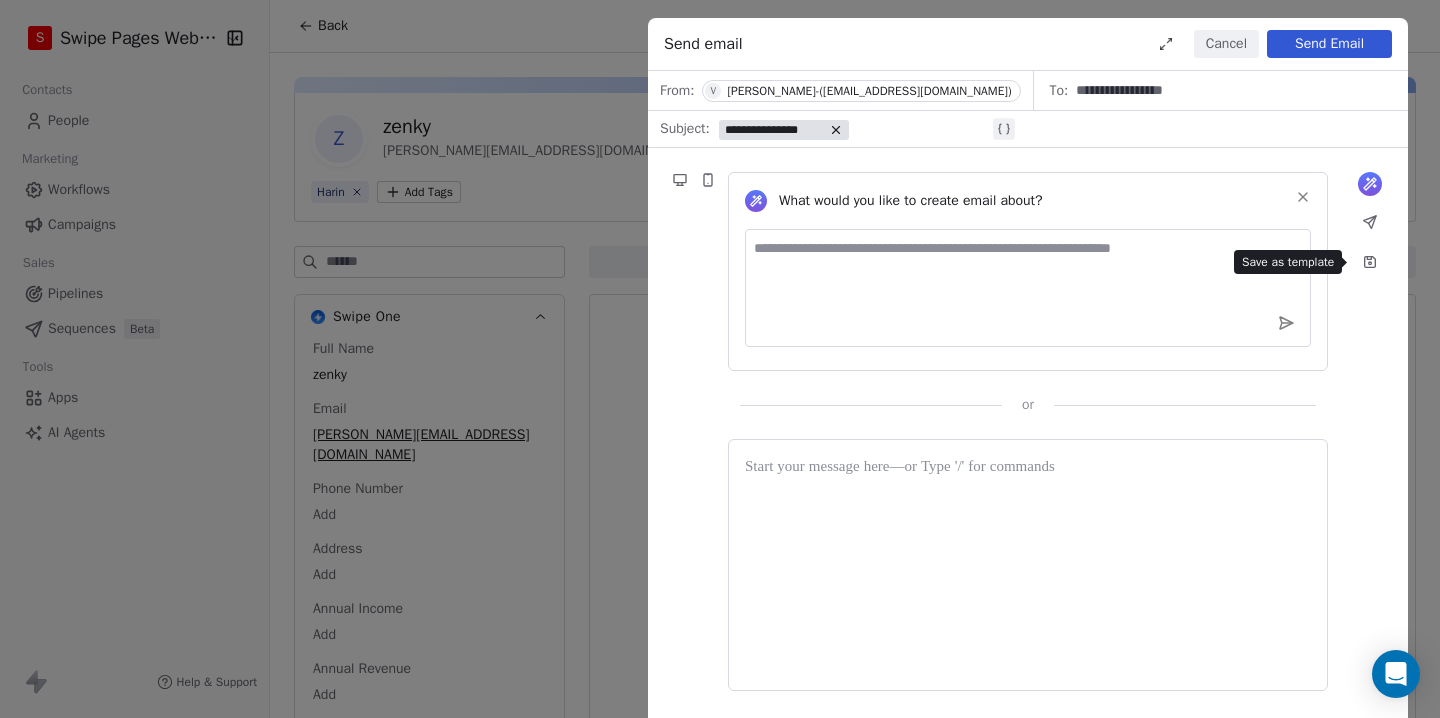 click 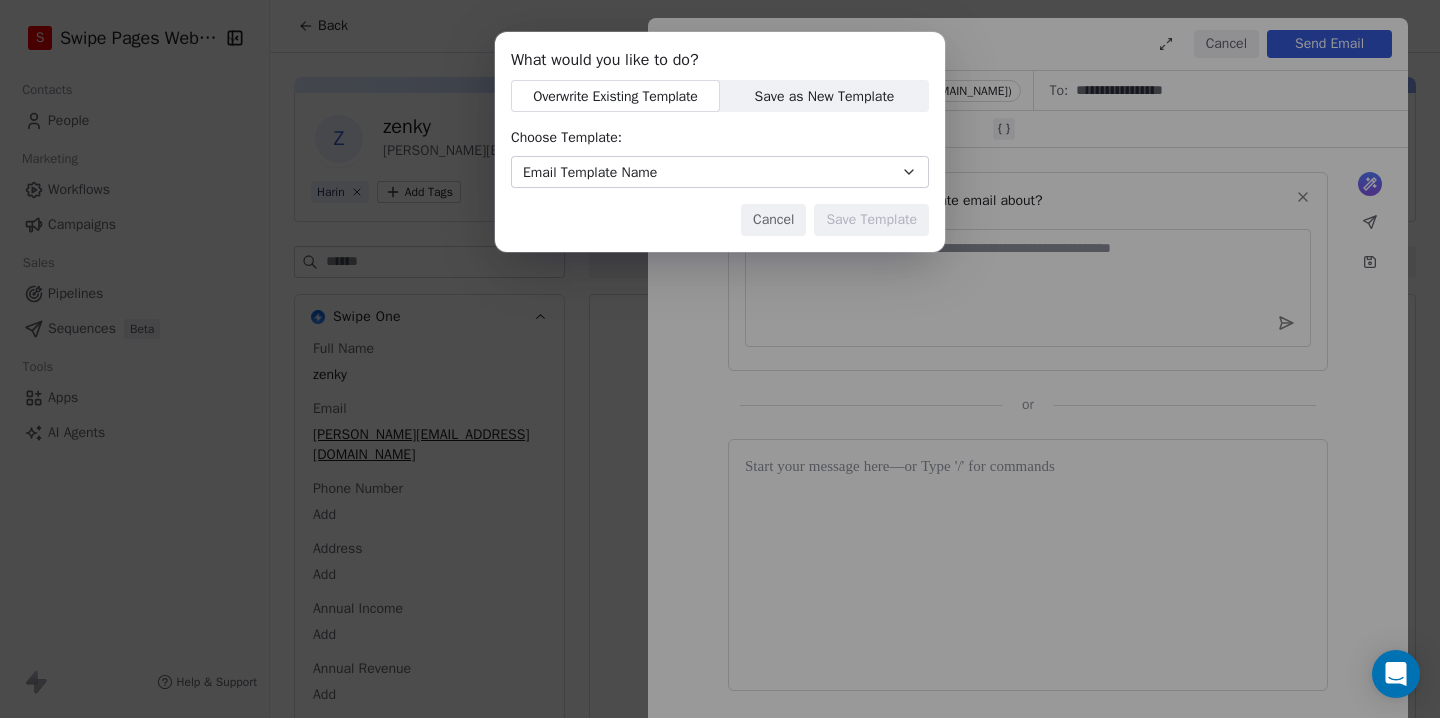 click on "Cancel" at bounding box center (773, 220) 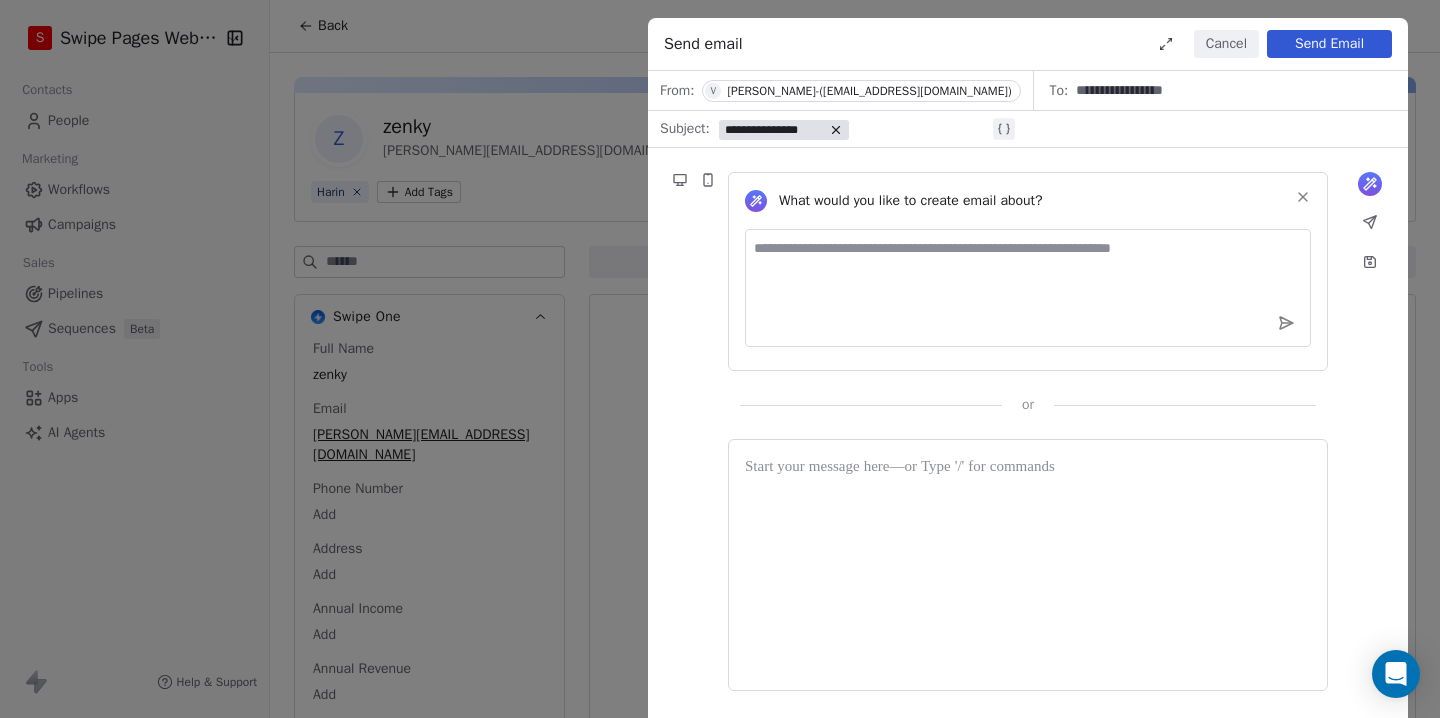 click 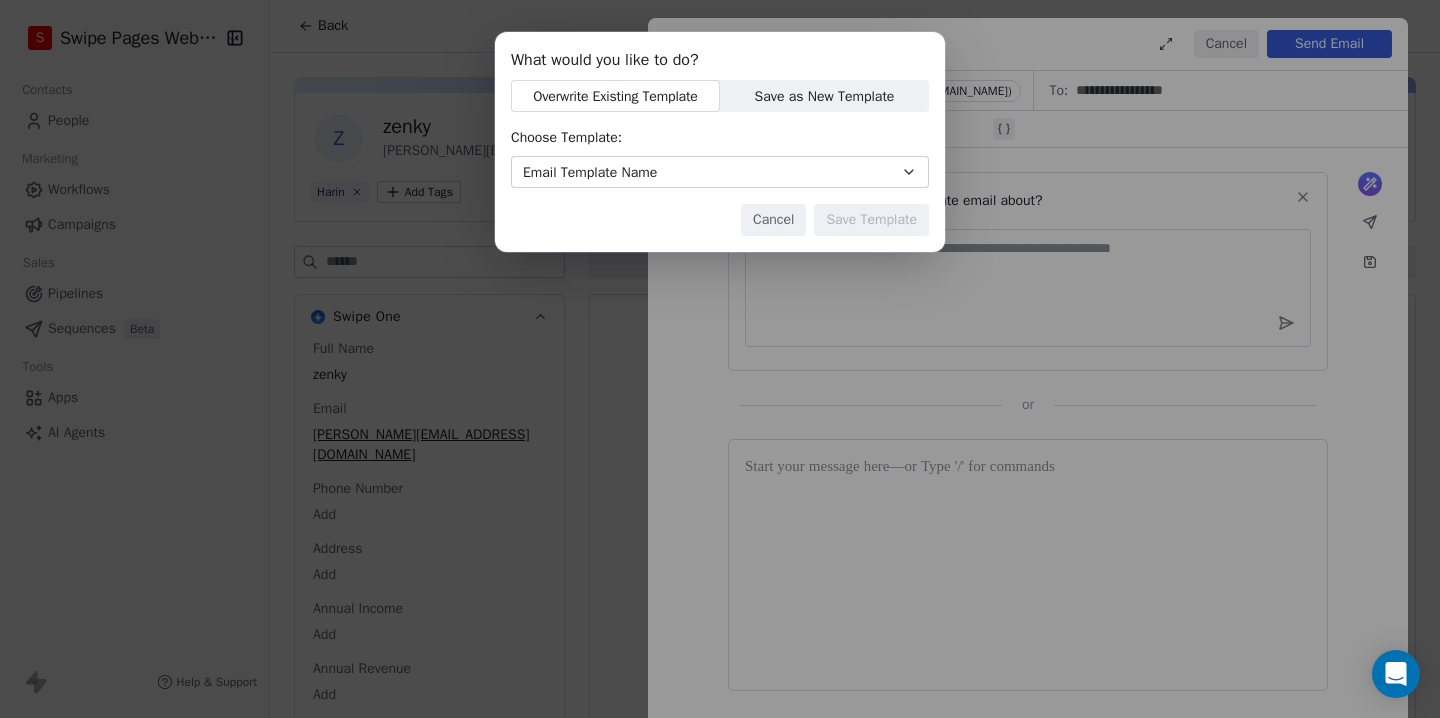 click on "Email Template Name" at bounding box center [720, 172] 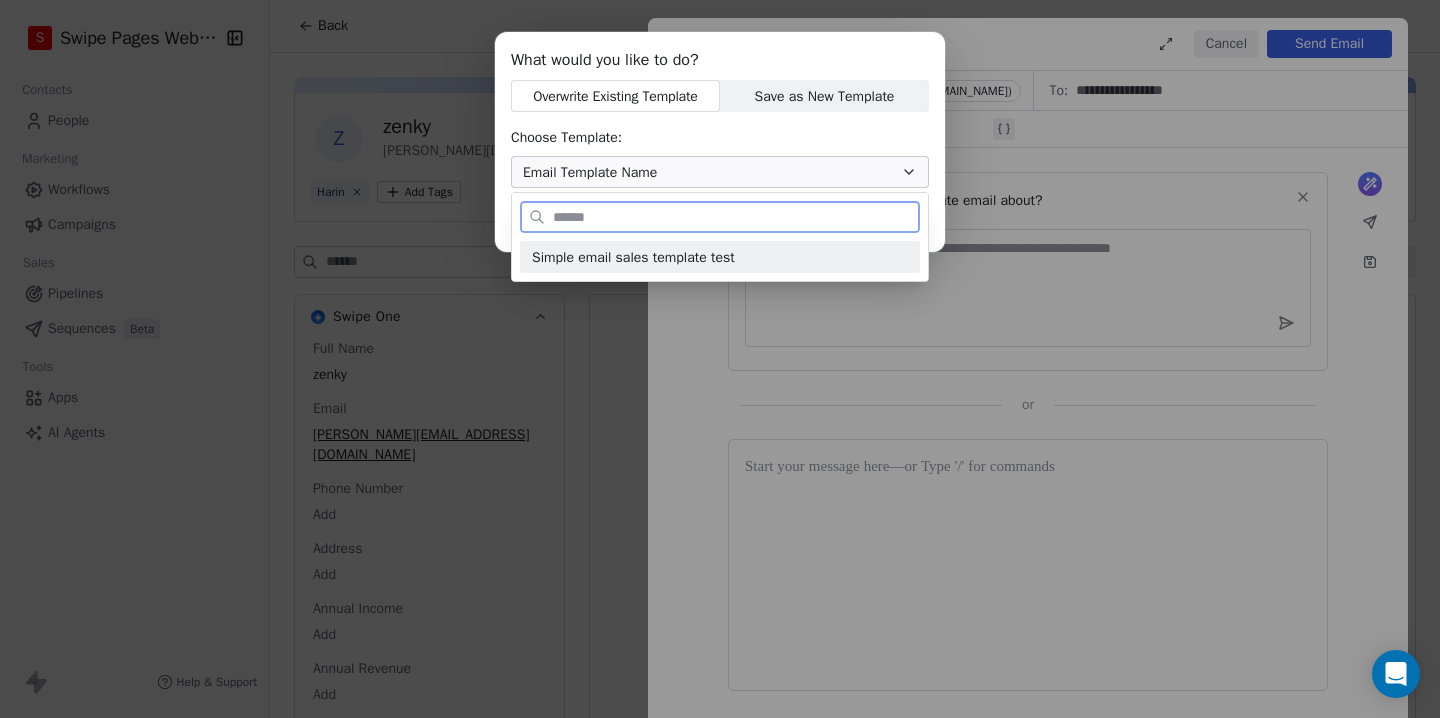 click on "Simple email sales template test" at bounding box center [633, 257] 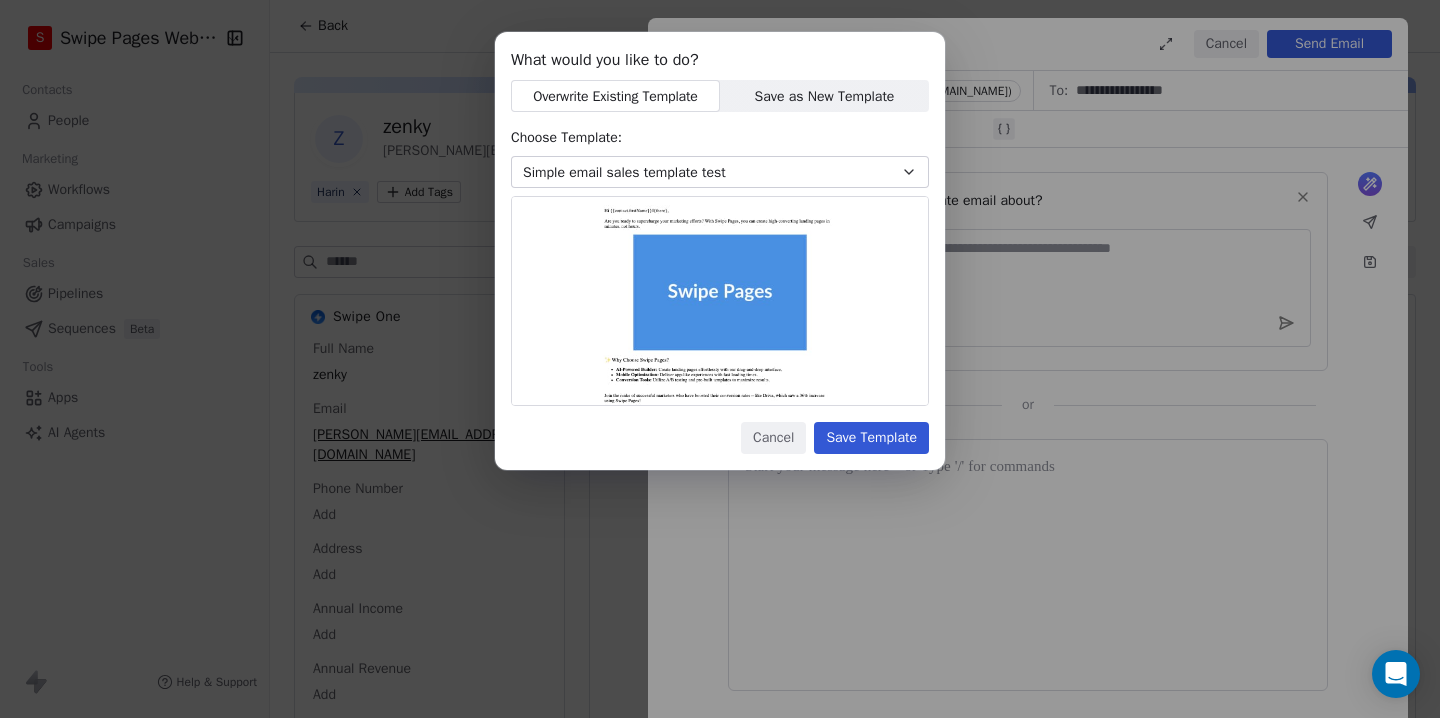 click on "Cancel" at bounding box center [773, 438] 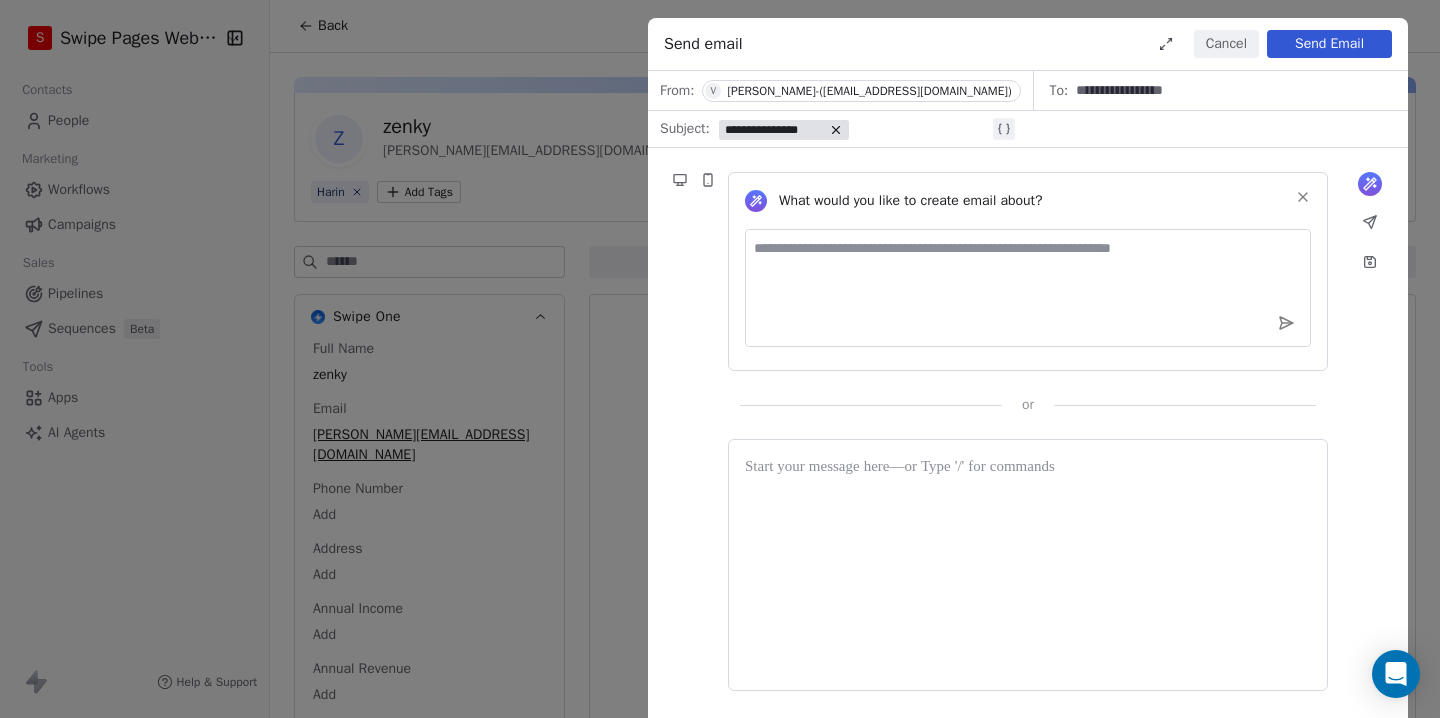 click on "**********" at bounding box center [720, 359] 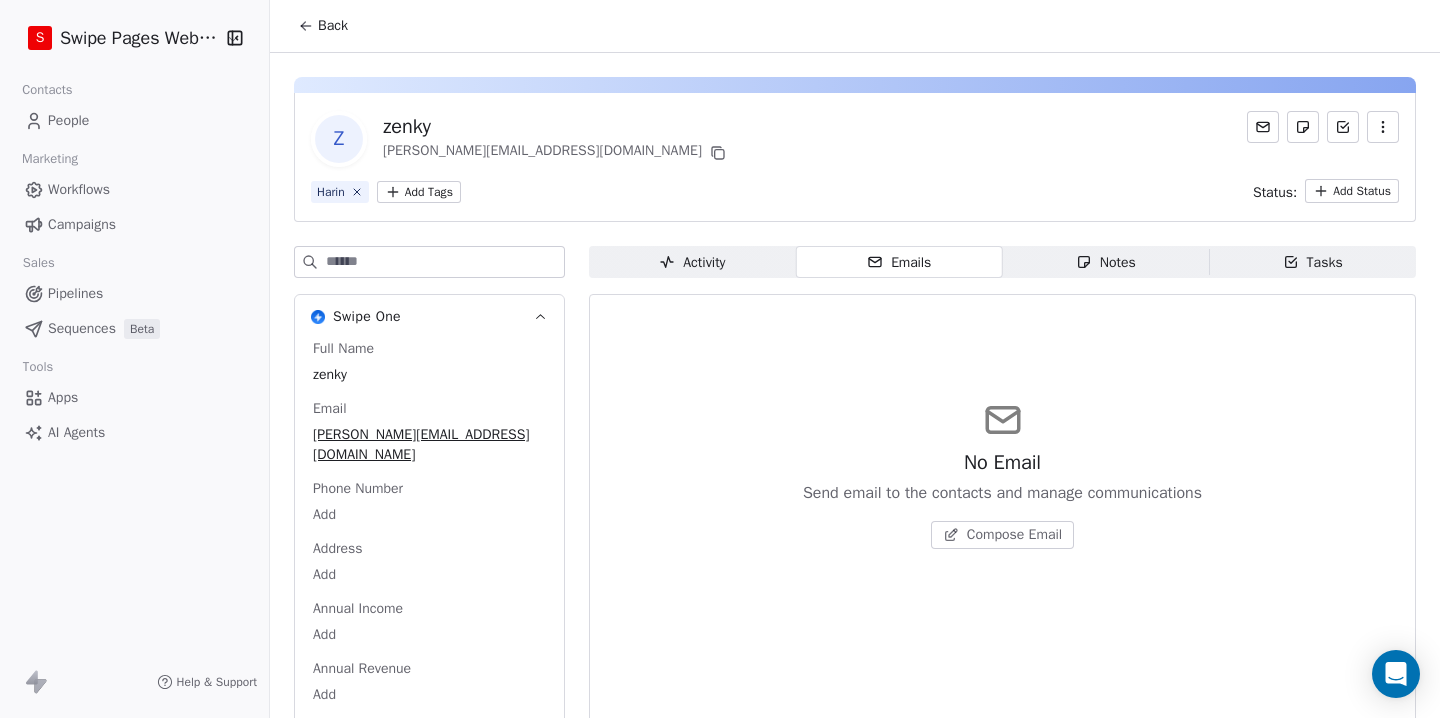 click on "Campaigns" at bounding box center [82, 224] 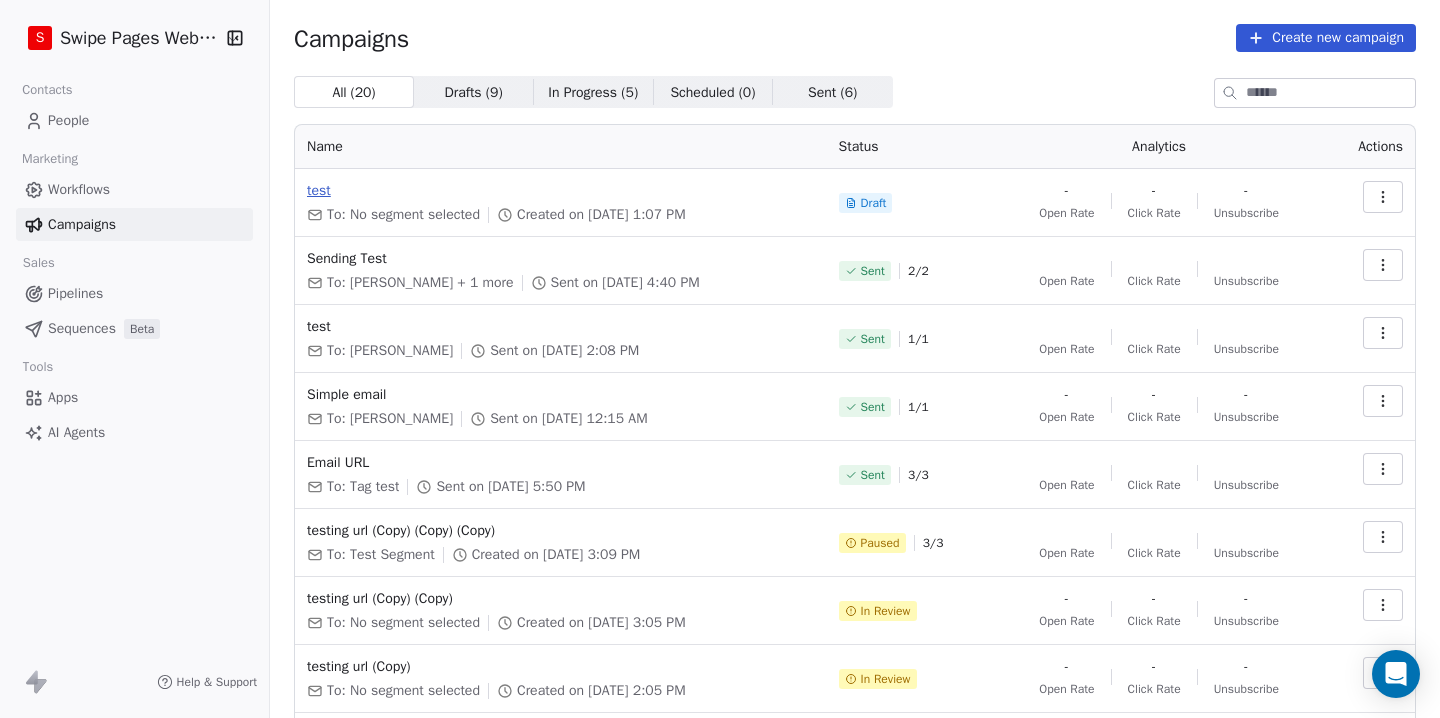 click on "test" at bounding box center (561, 191) 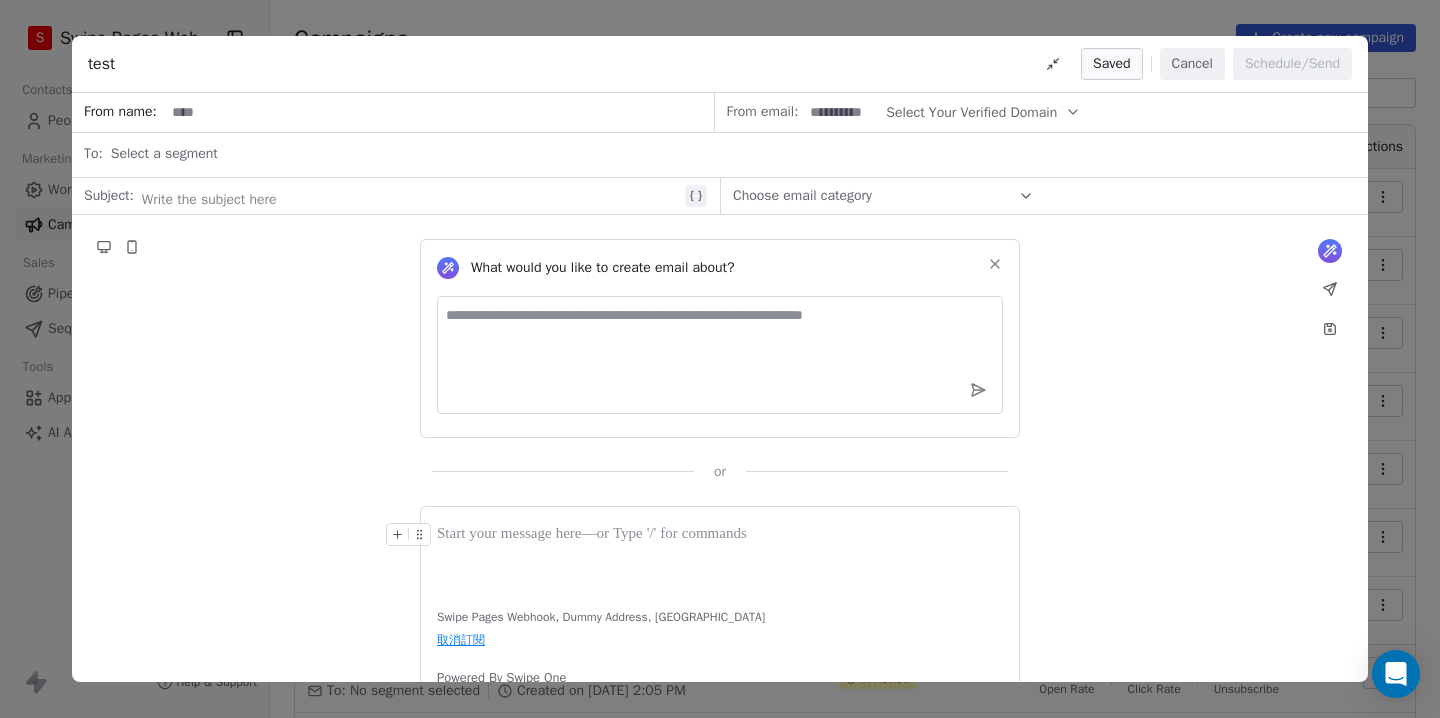 click at bounding box center [720, 535] 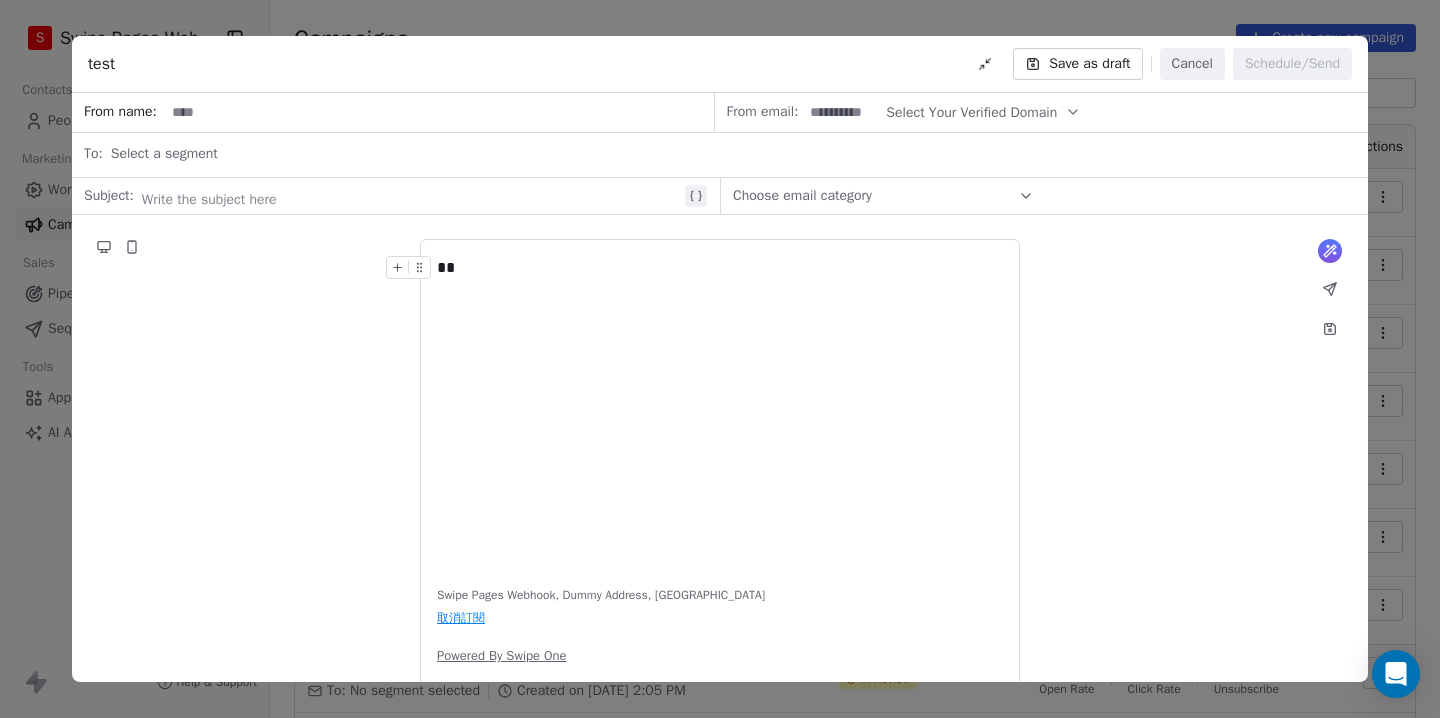 click at bounding box center (439, 112) 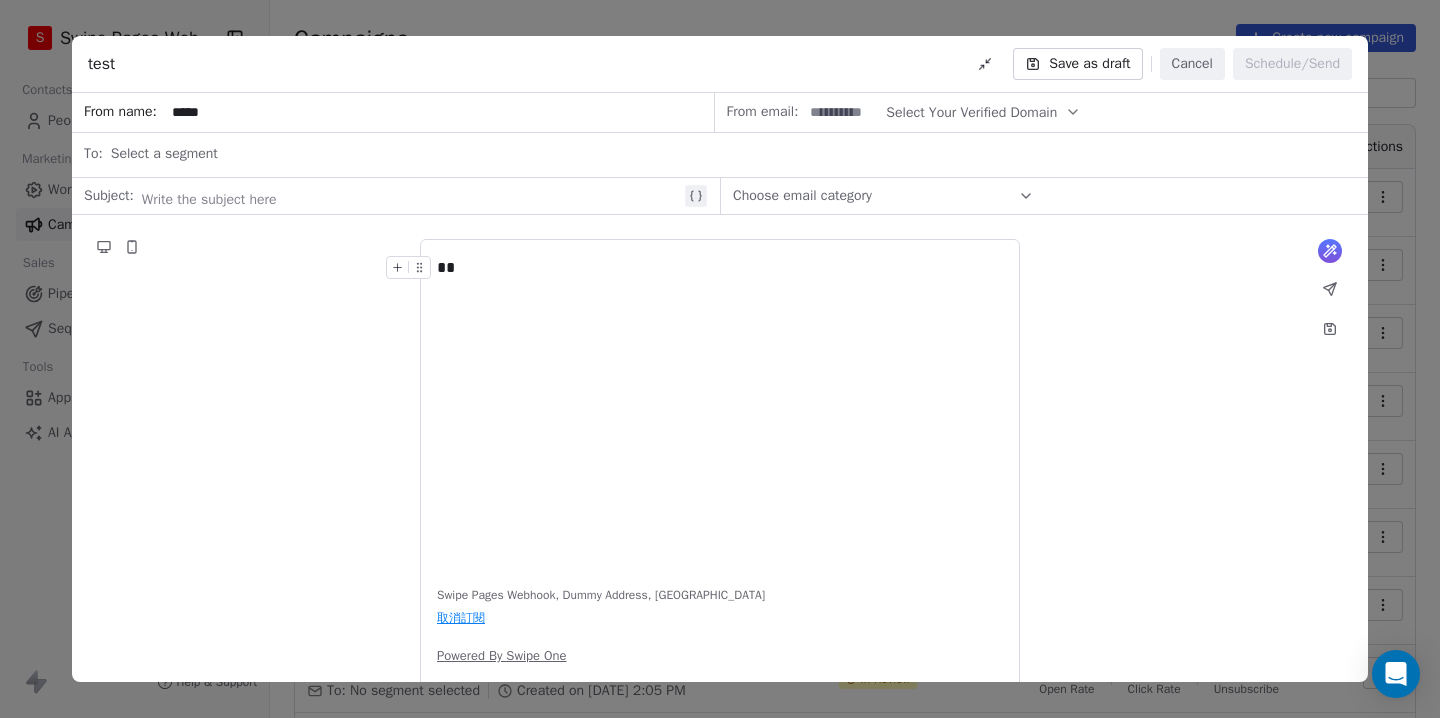 type on "*****" 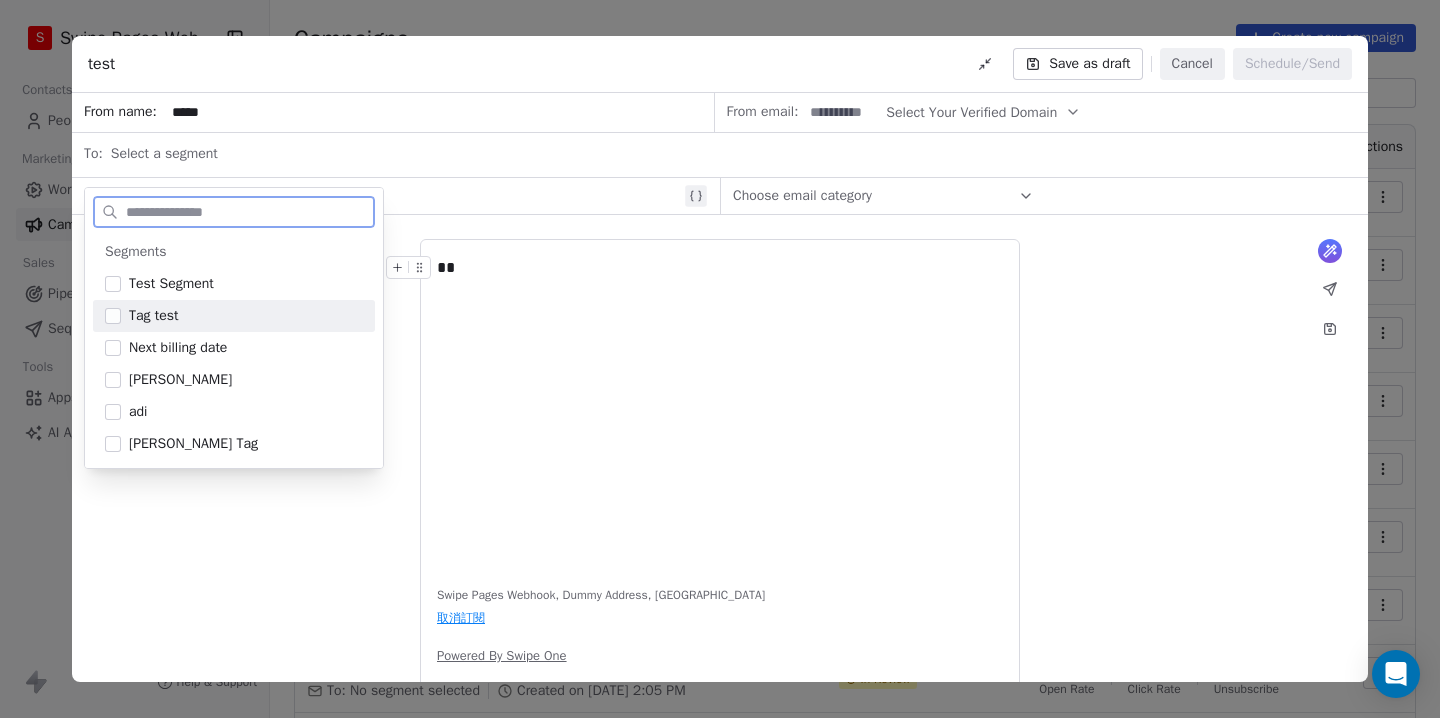 click on "Tag test" at bounding box center (246, 316) 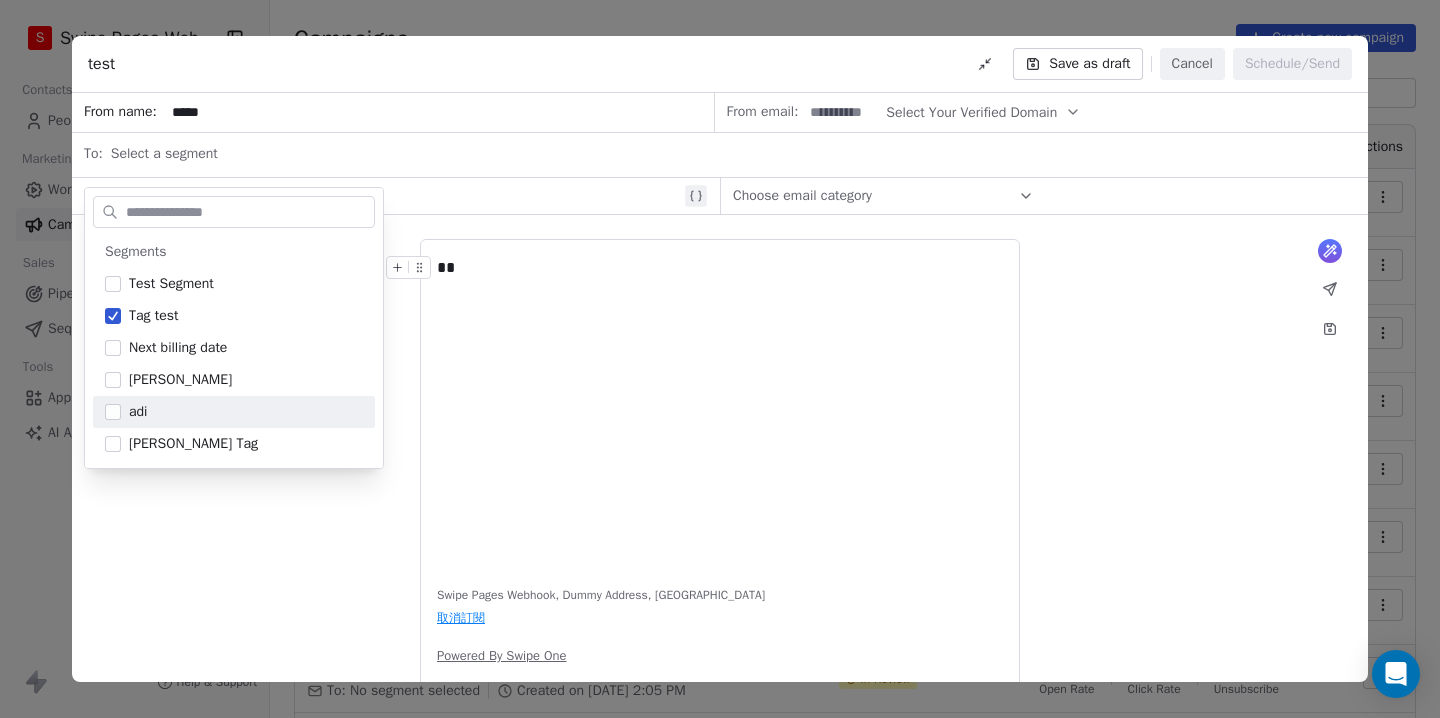 click on "What would you like to create email about? or ** Swipe Pages Webhook, Dummy Address, Dummy City, Dummy State, 546478, Singapore 取消訂閱 Powered By Swipe One" at bounding box center (720, 469) 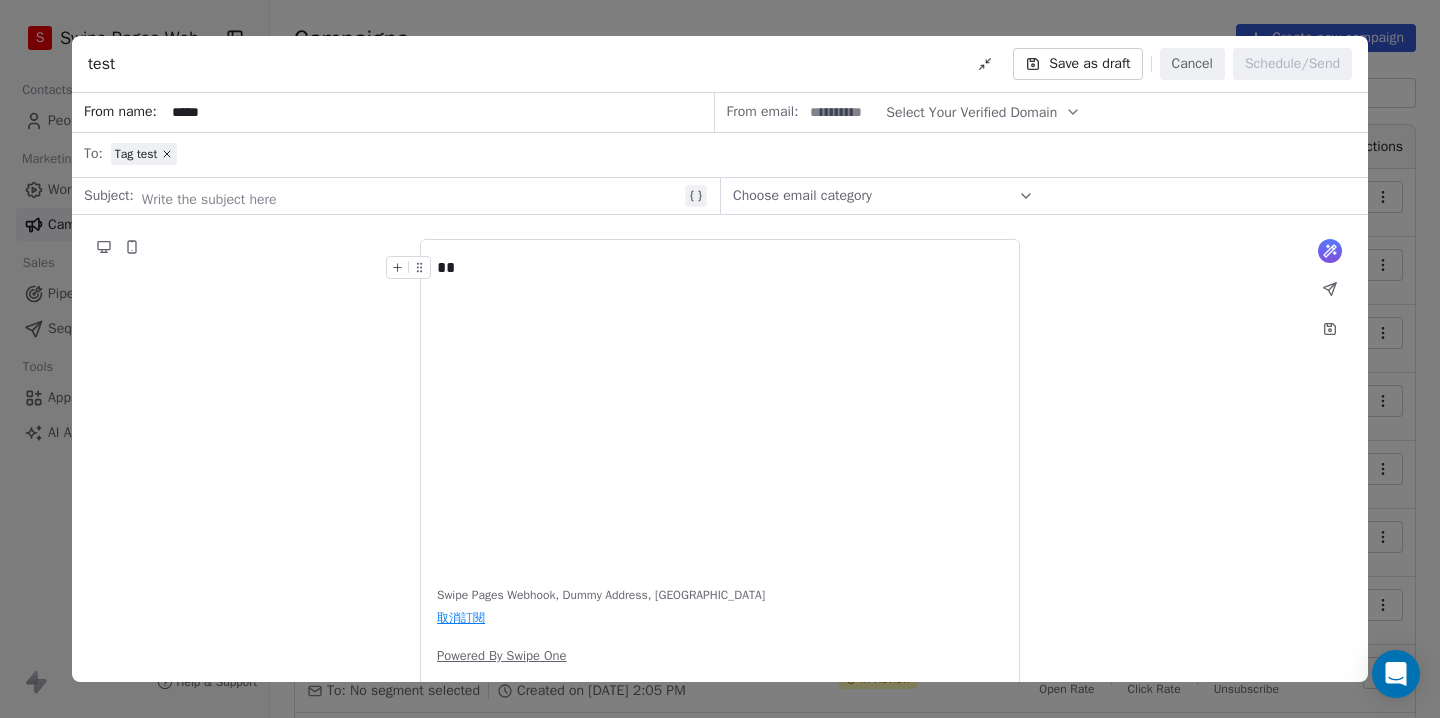 click at bounding box center (842, 112) 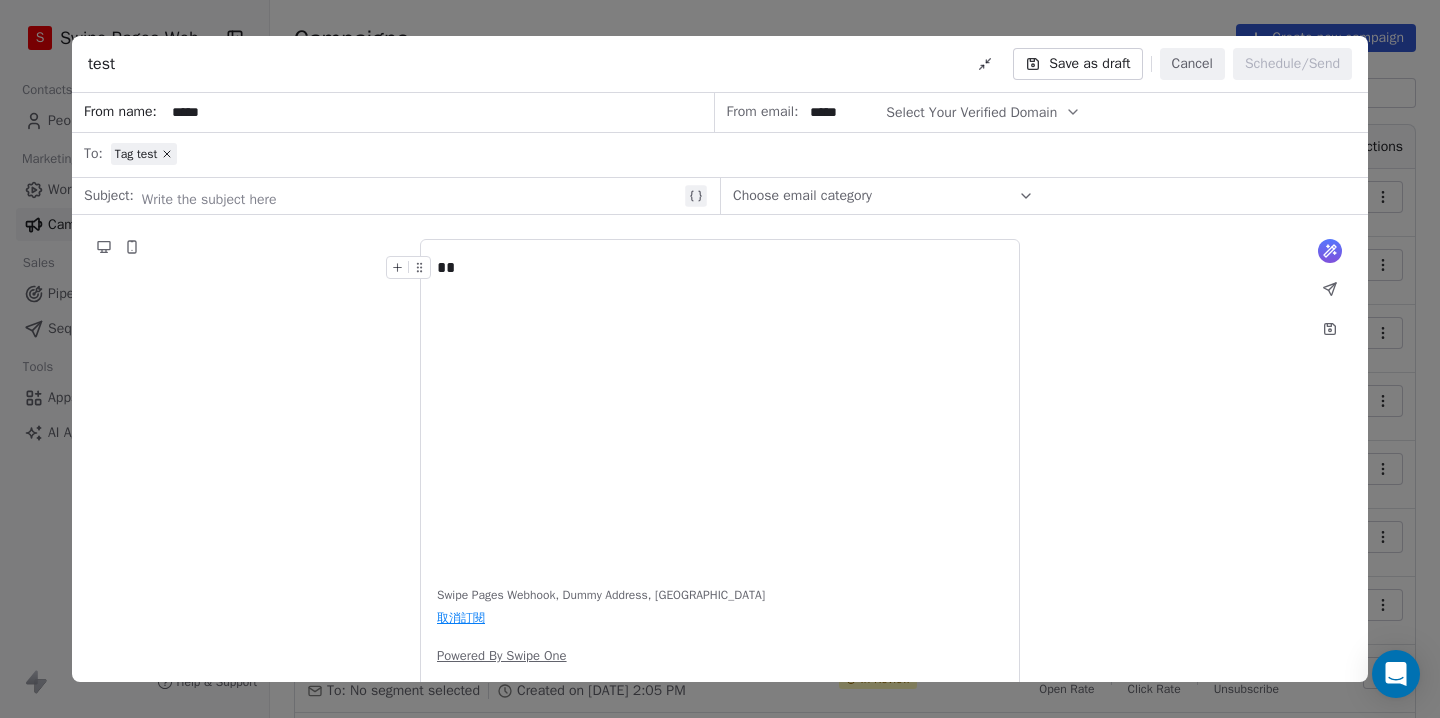 type on "*****" 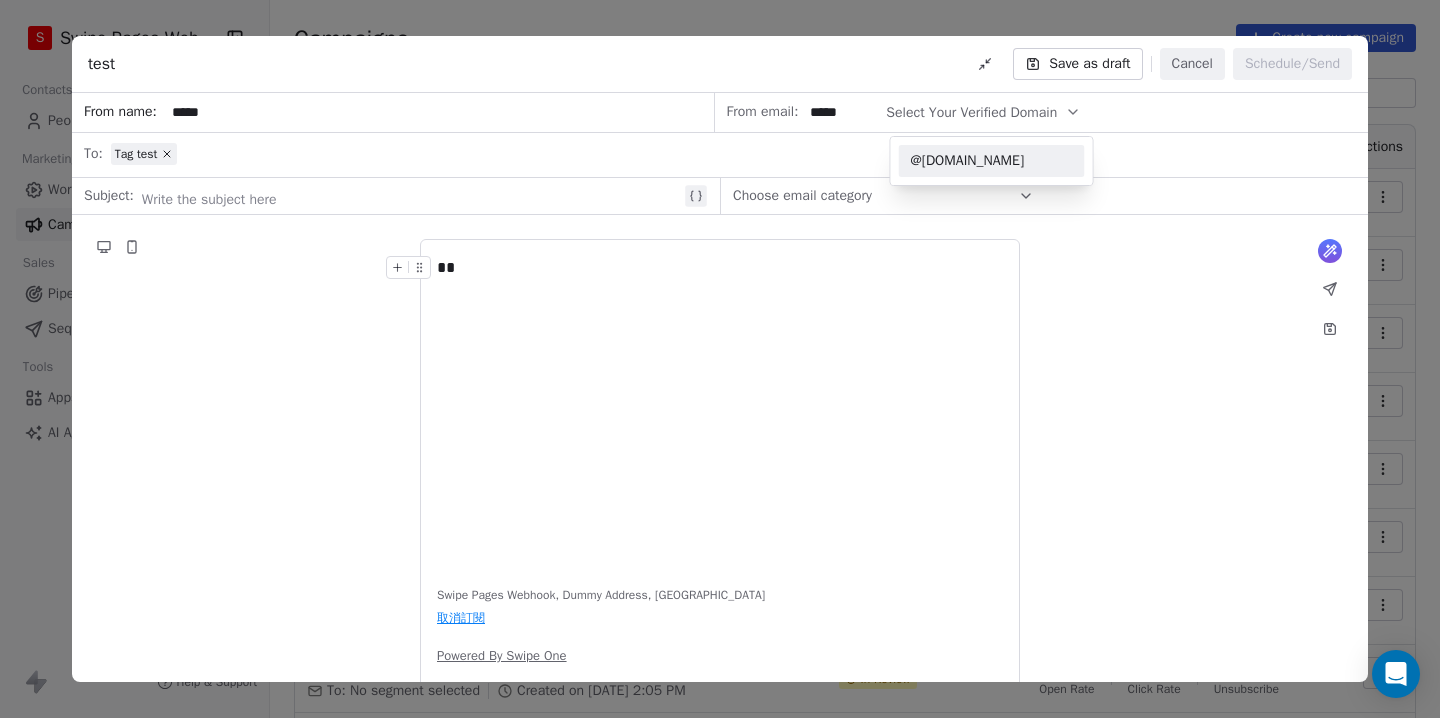 click on "@swipepages.com" at bounding box center [992, 161] 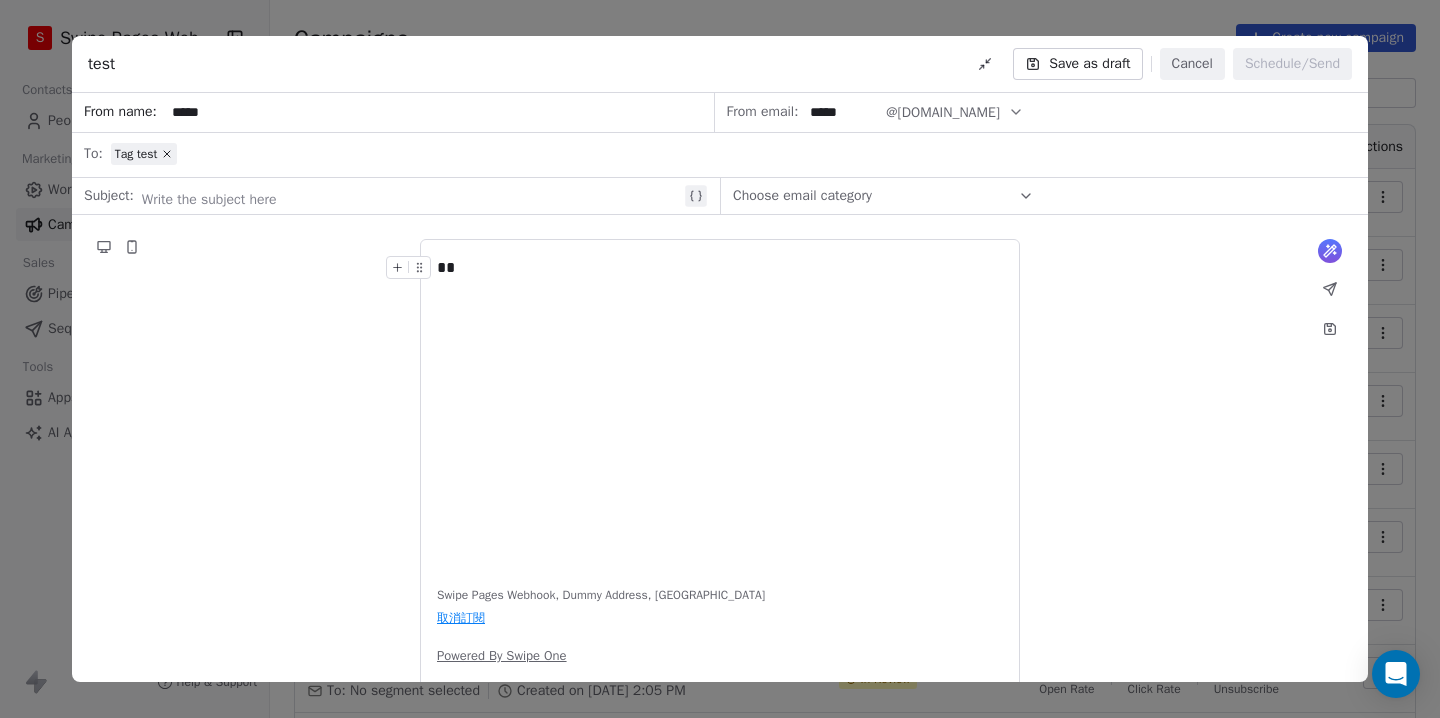 click at bounding box center (411, 196) 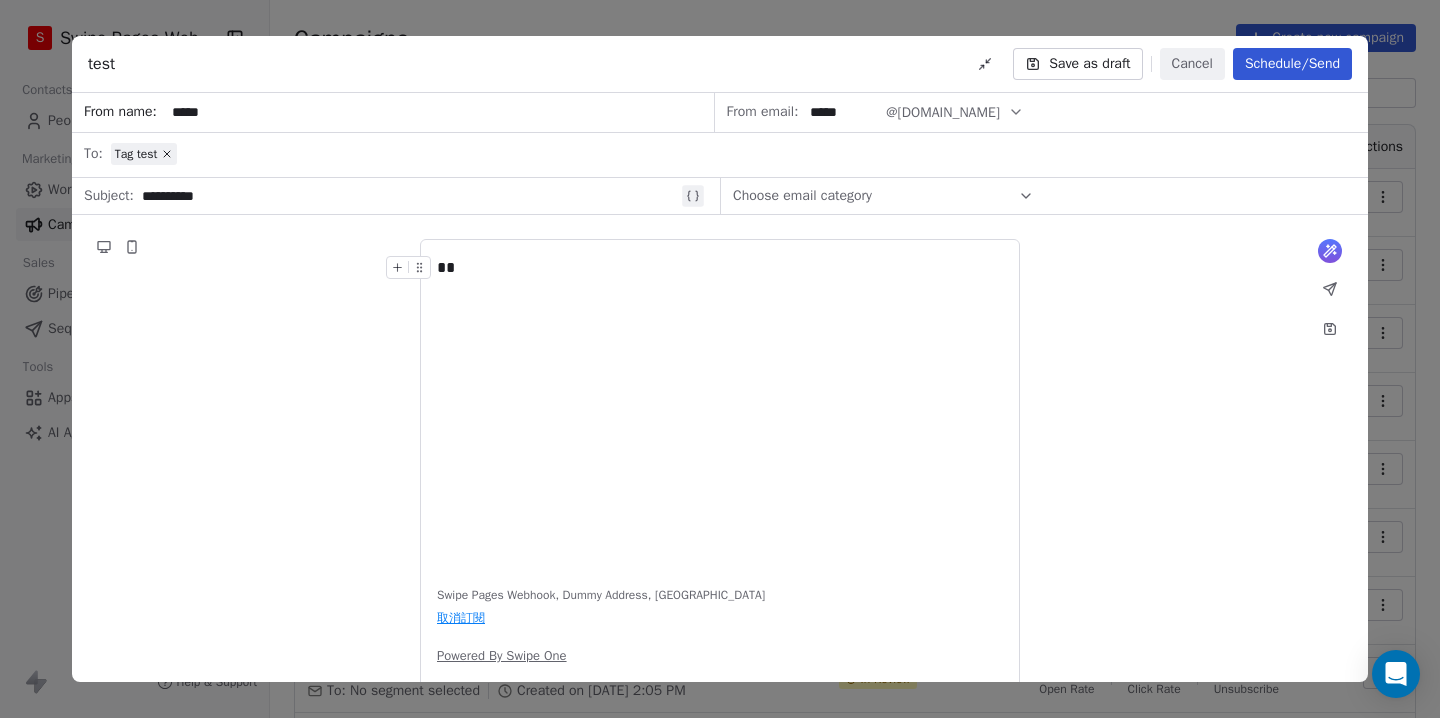 click on "Tag test" at bounding box center [144, 154] 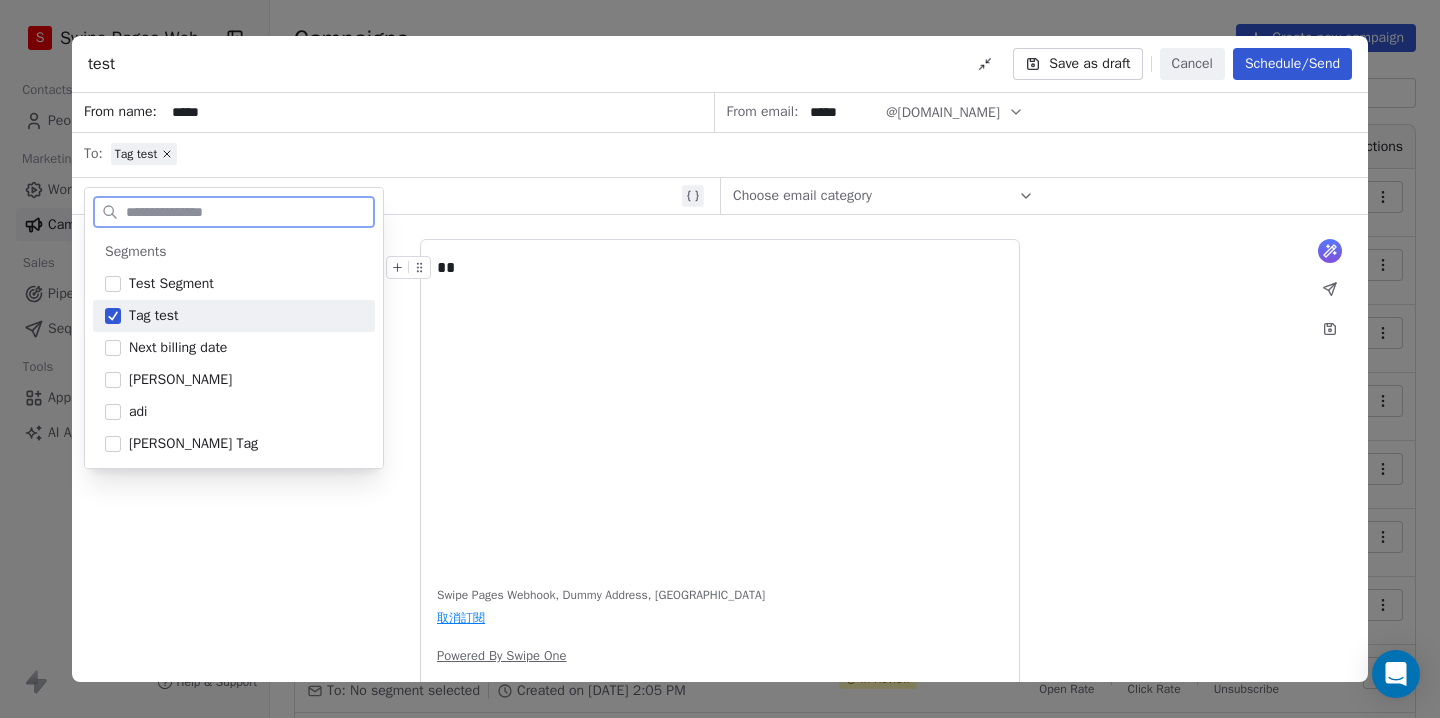 click on "Tag test" at bounding box center [246, 316] 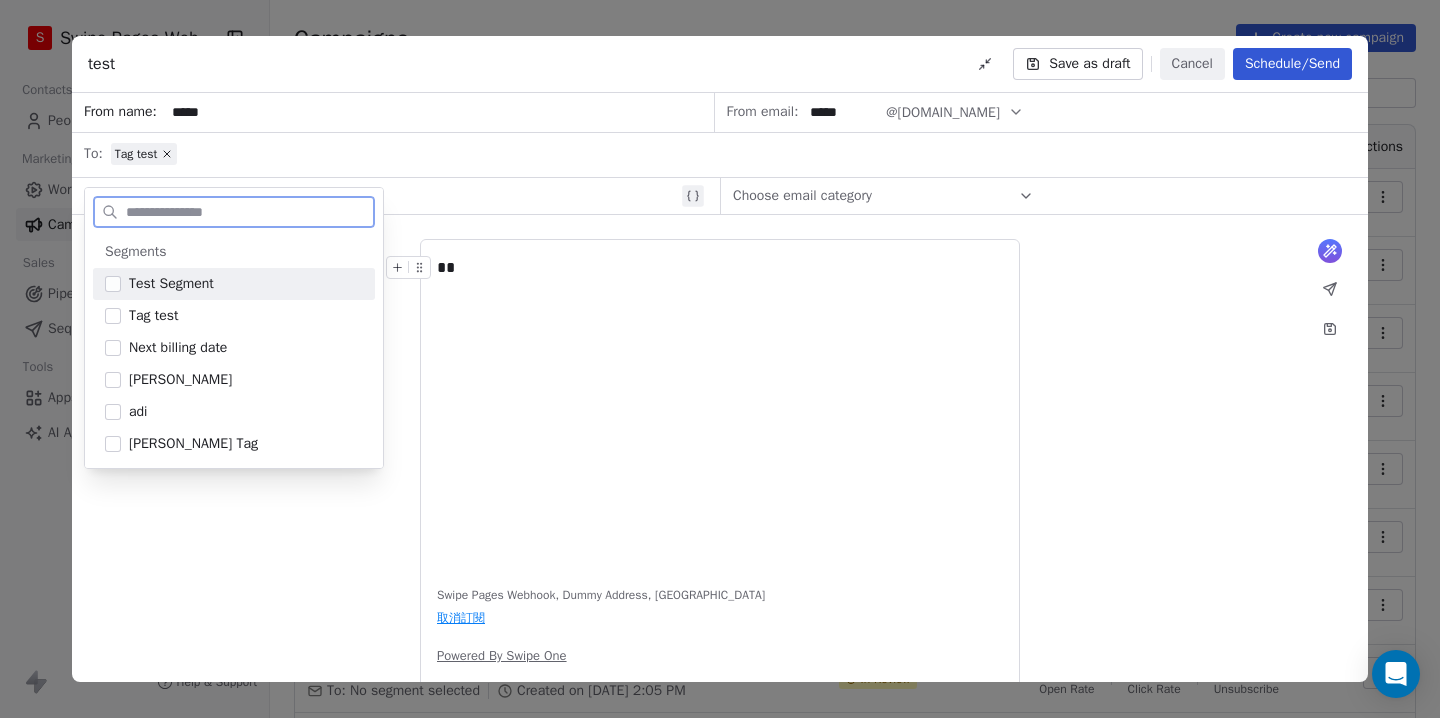 click on "Test Segment" at bounding box center [171, 284] 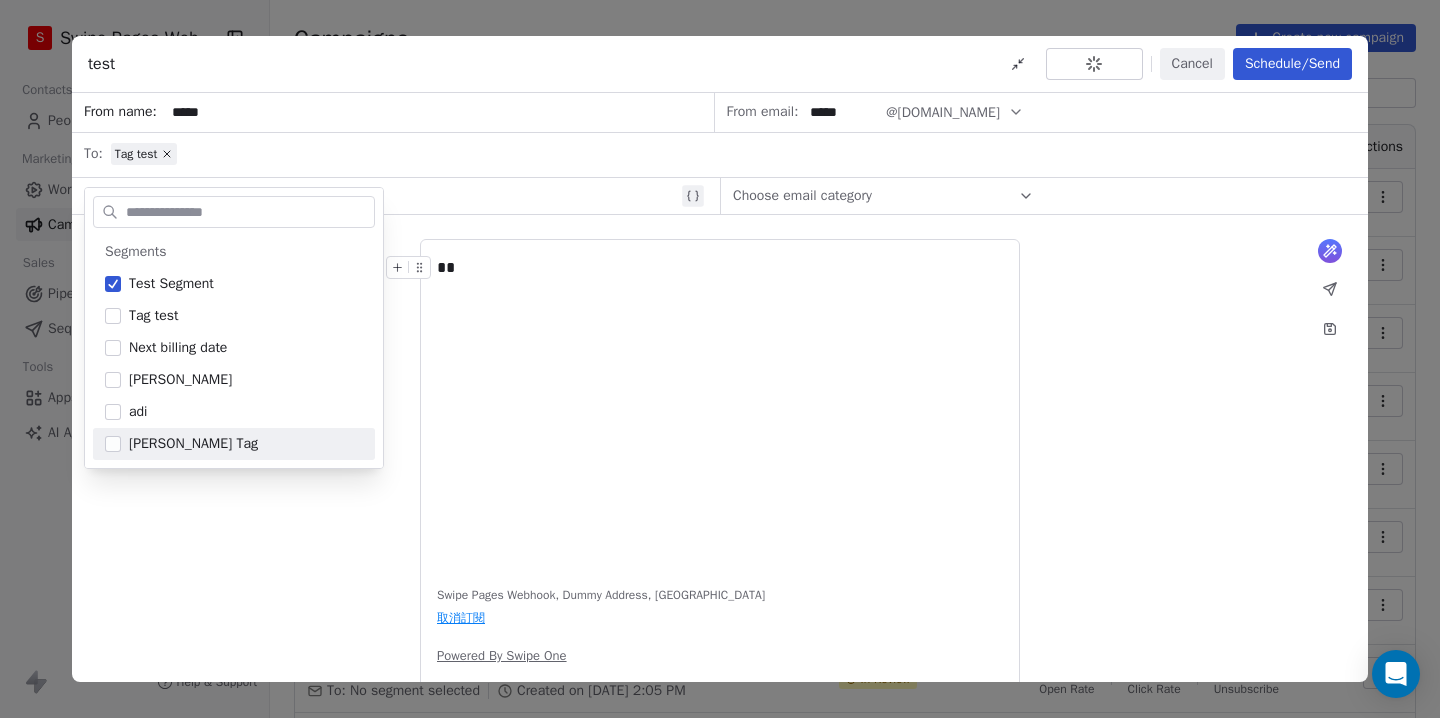 click on "What would you like to create email about? or ** Swipe Pages Webhook, Dummy Address, Dummy City, Dummy State, 546478, Singapore 取消訂閱 Powered By Swipe One" at bounding box center [720, 469] 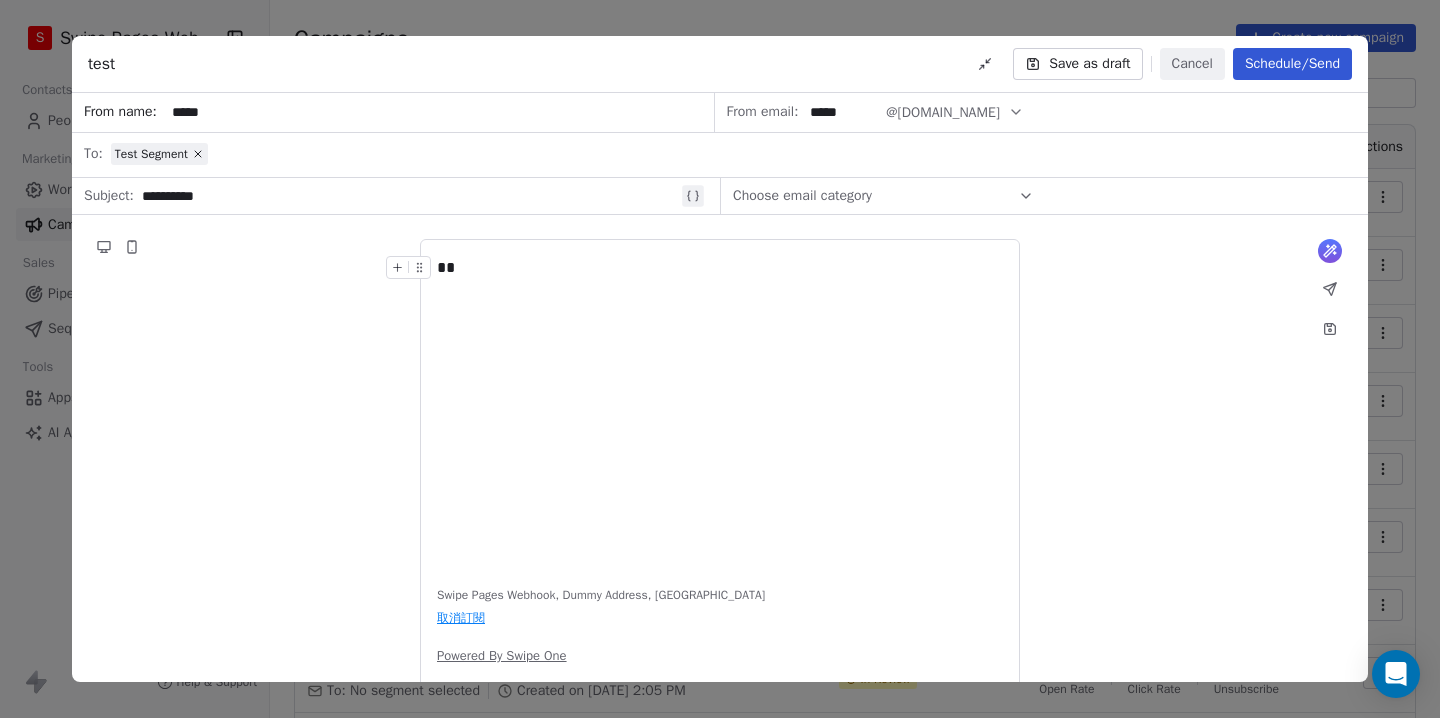 click on "Schedule/Send" at bounding box center (1292, 64) 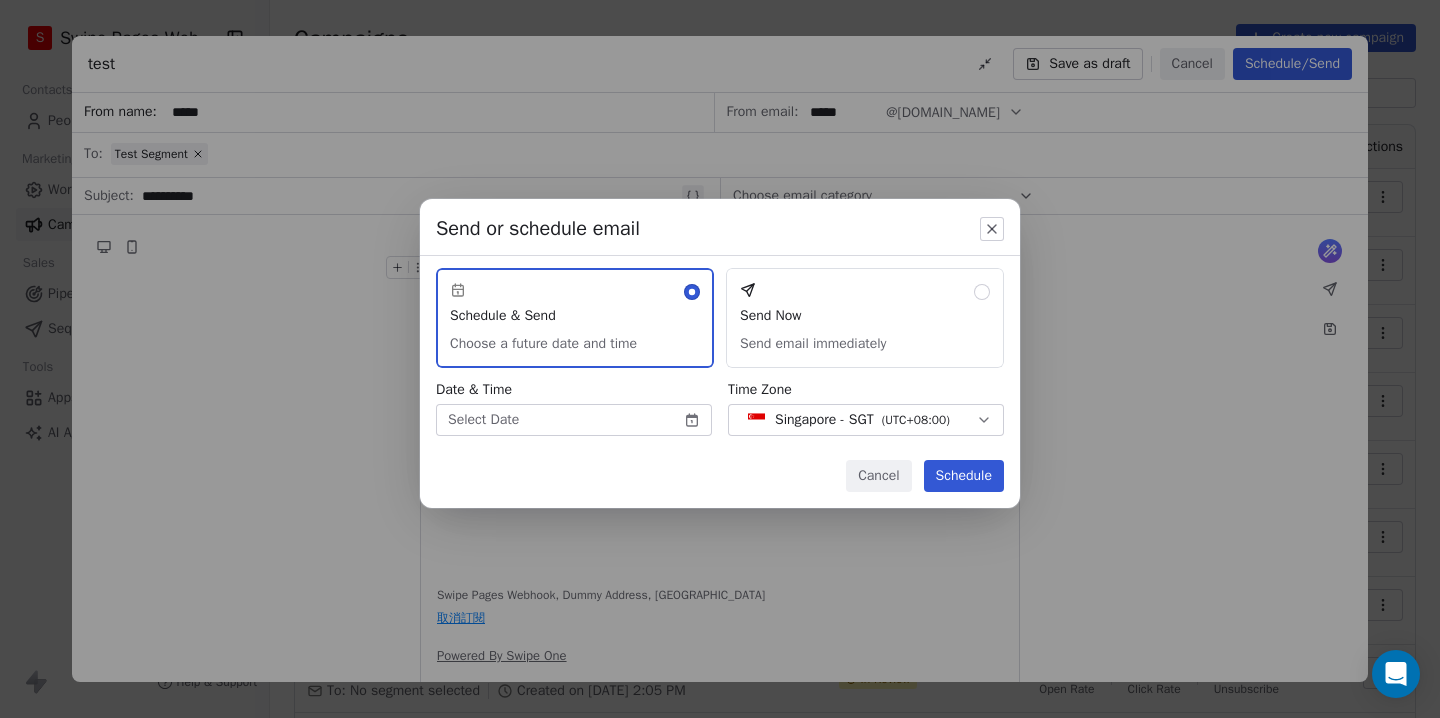 click on "Send Now Send email immediately" at bounding box center (865, 318) 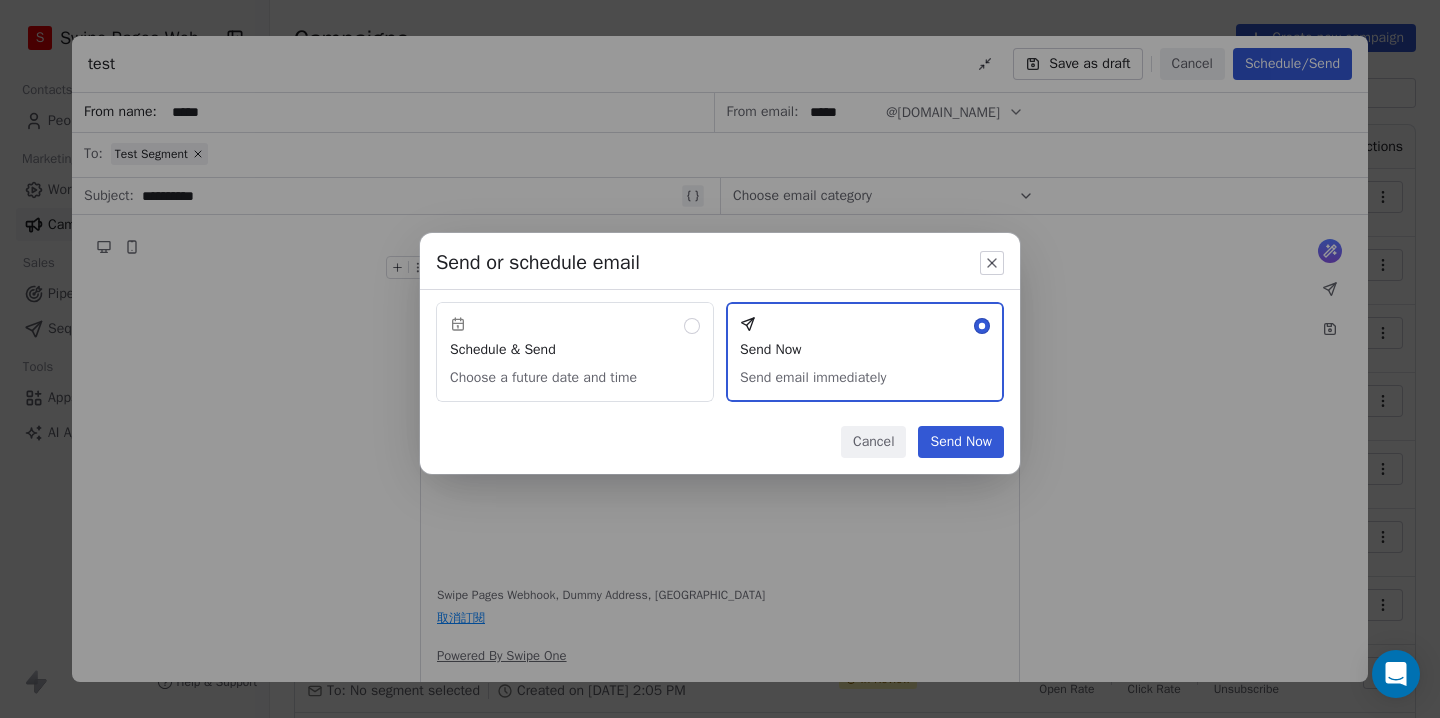 click on "Schedule & Send Choose a future date and time" at bounding box center (575, 352) 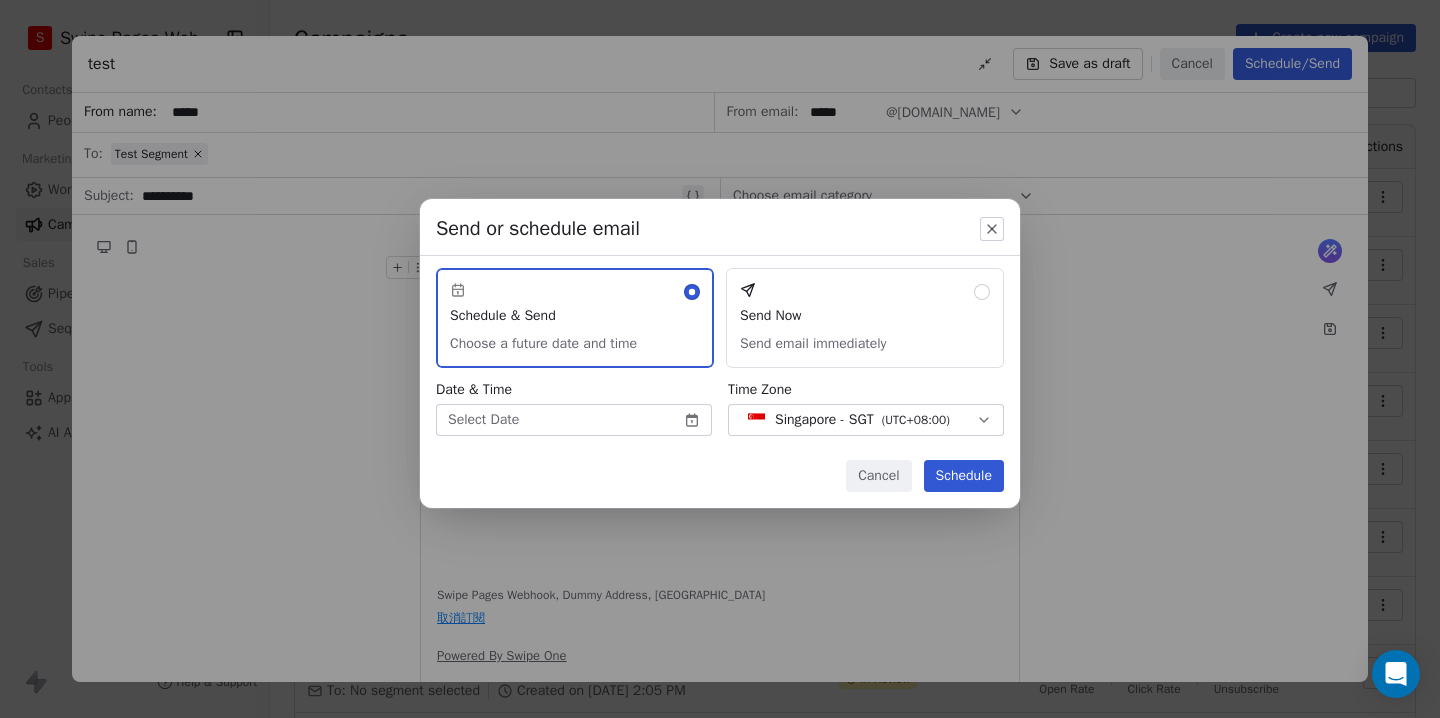 click on "Send Now Send email immediately" at bounding box center [865, 318] 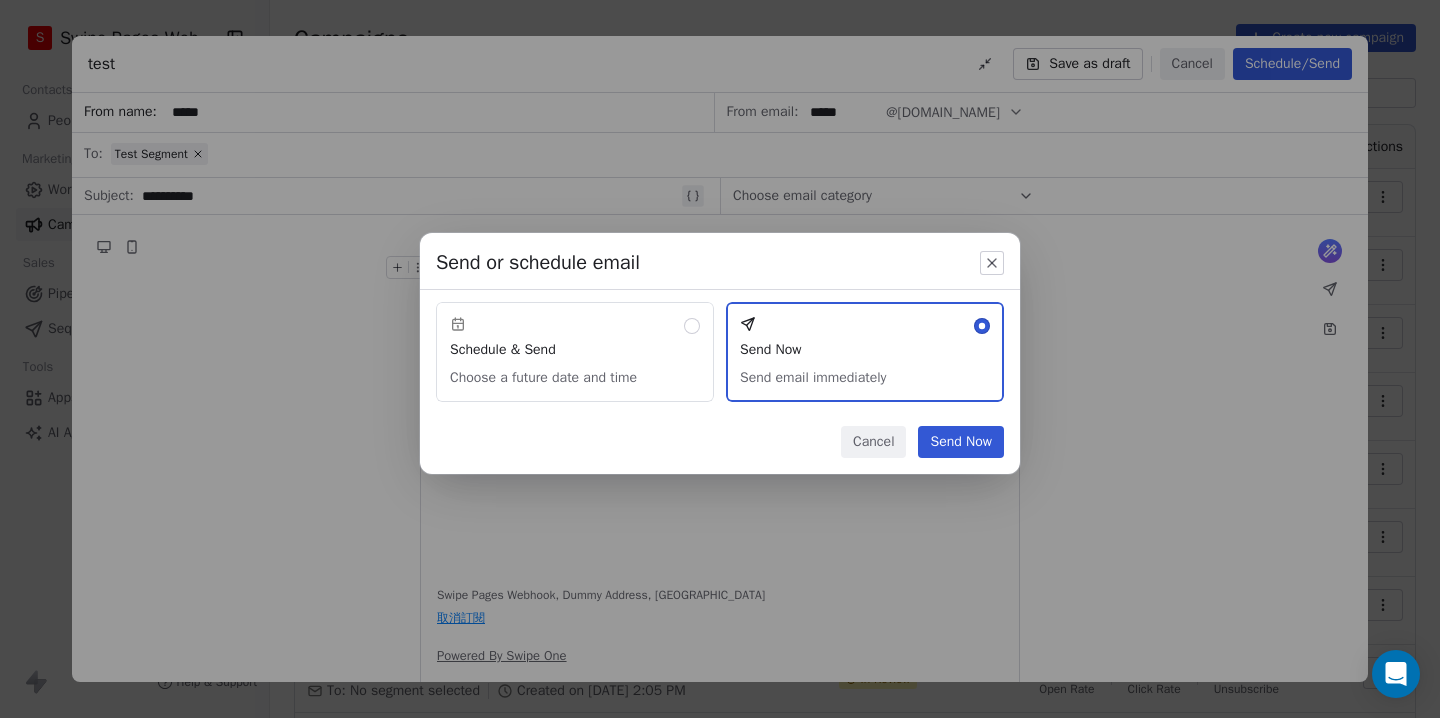 click 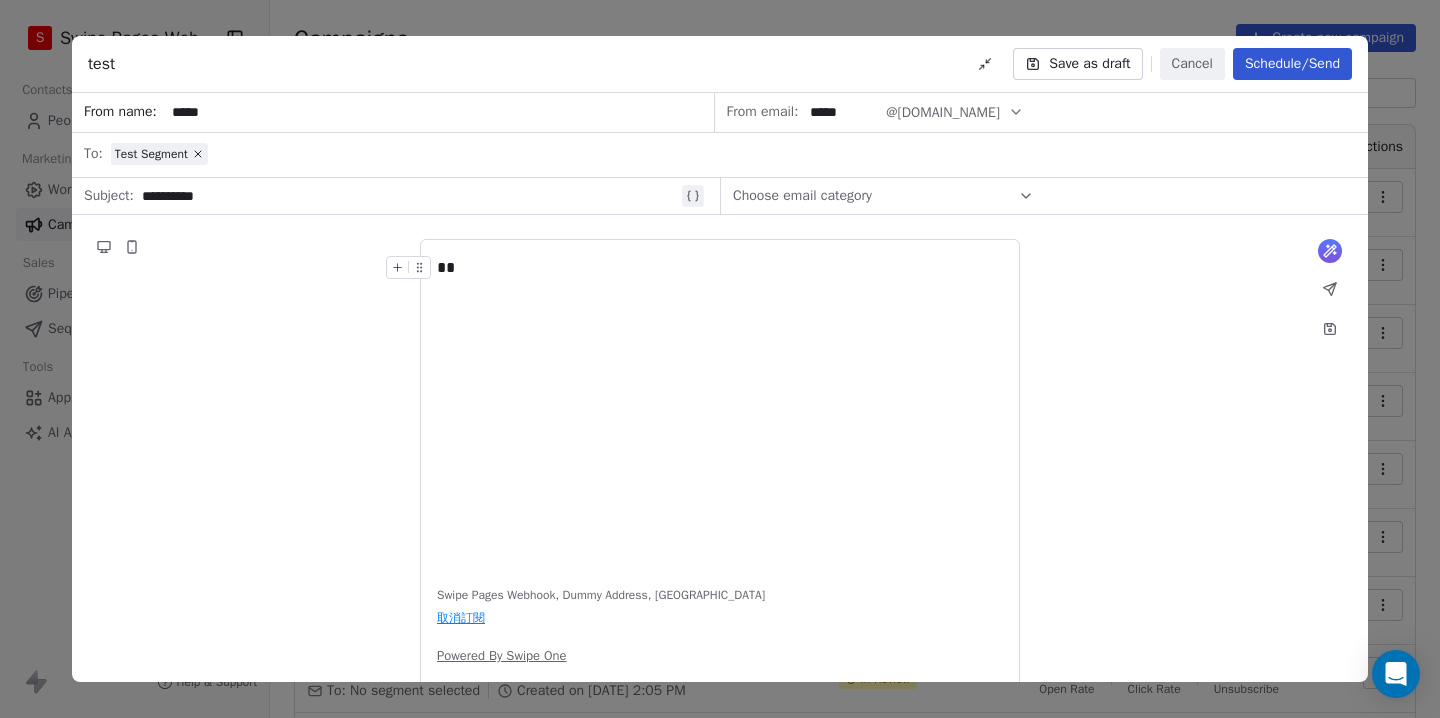 click on "Cancel" at bounding box center [1192, 64] 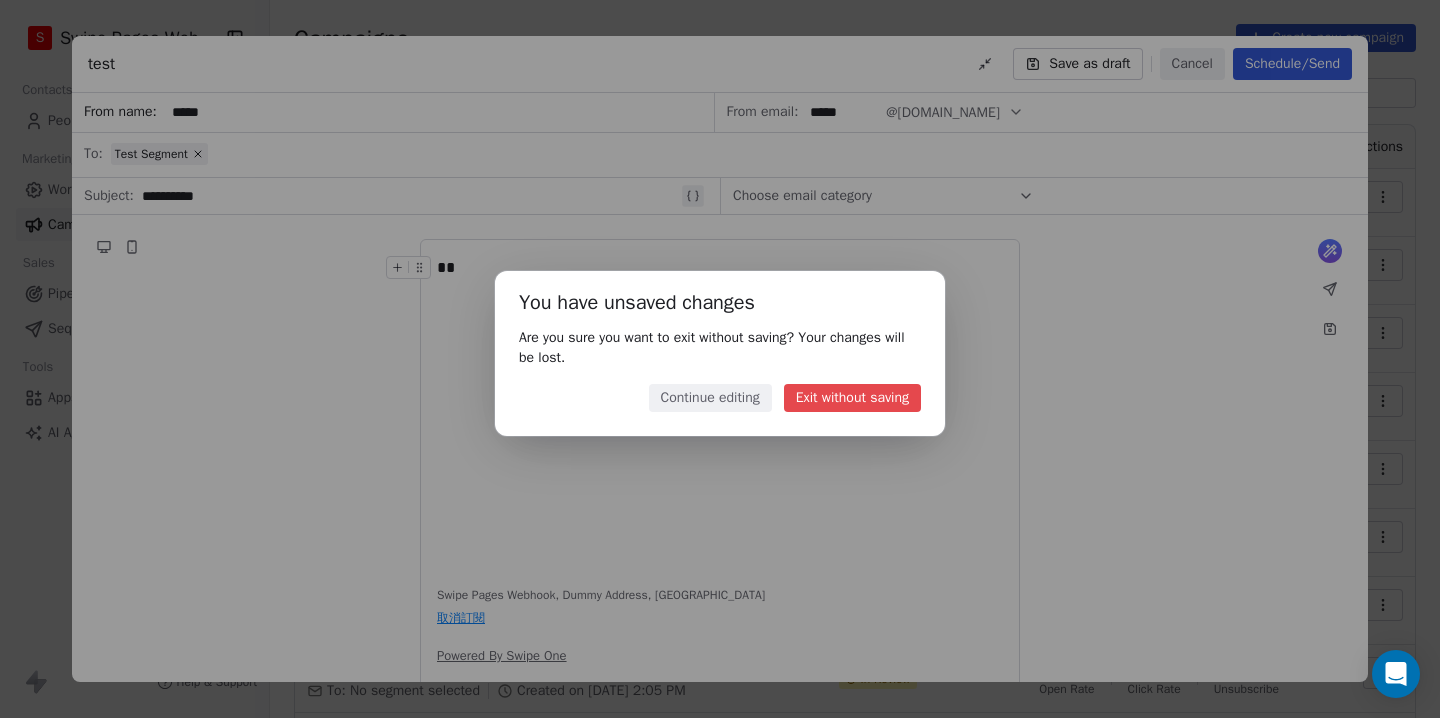 click on "Exit without saving" at bounding box center [852, 398] 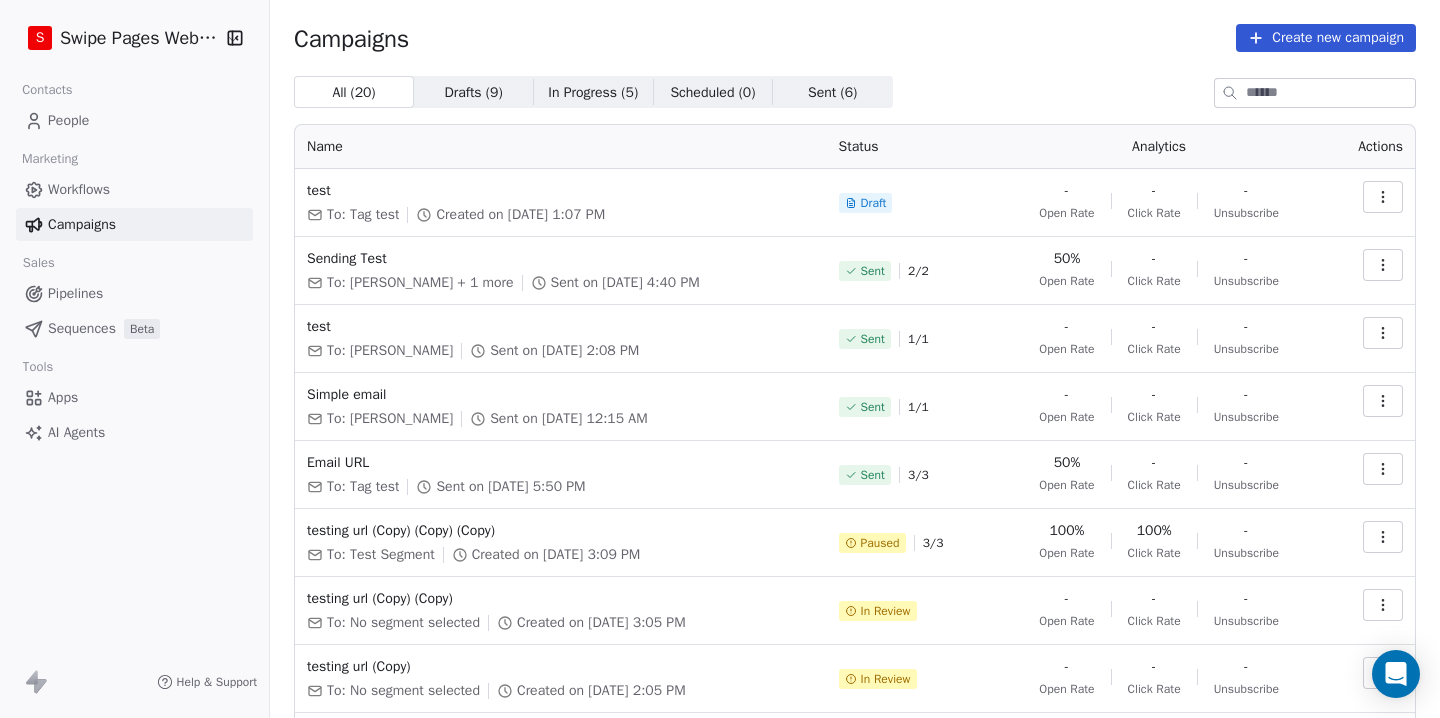 click on "People" at bounding box center [68, 120] 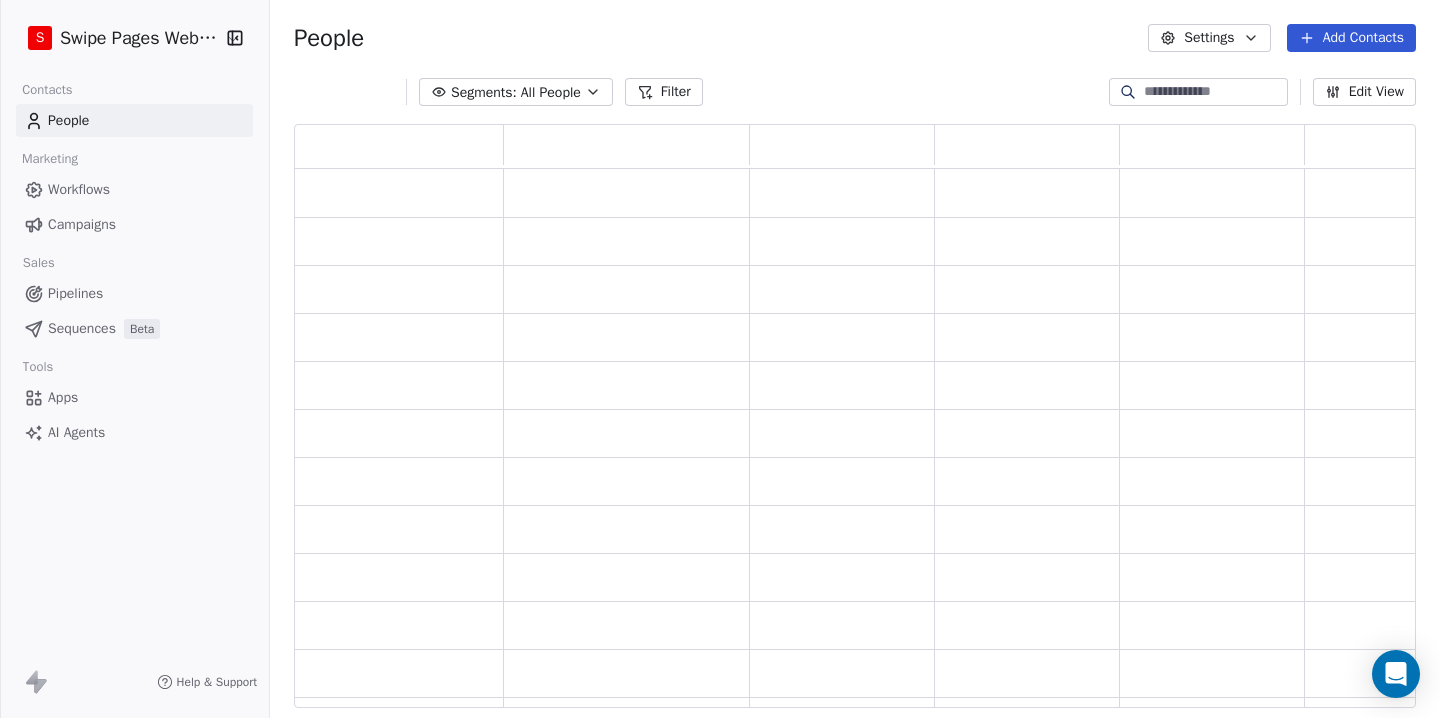 scroll, scrollTop: 1, scrollLeft: 1, axis: both 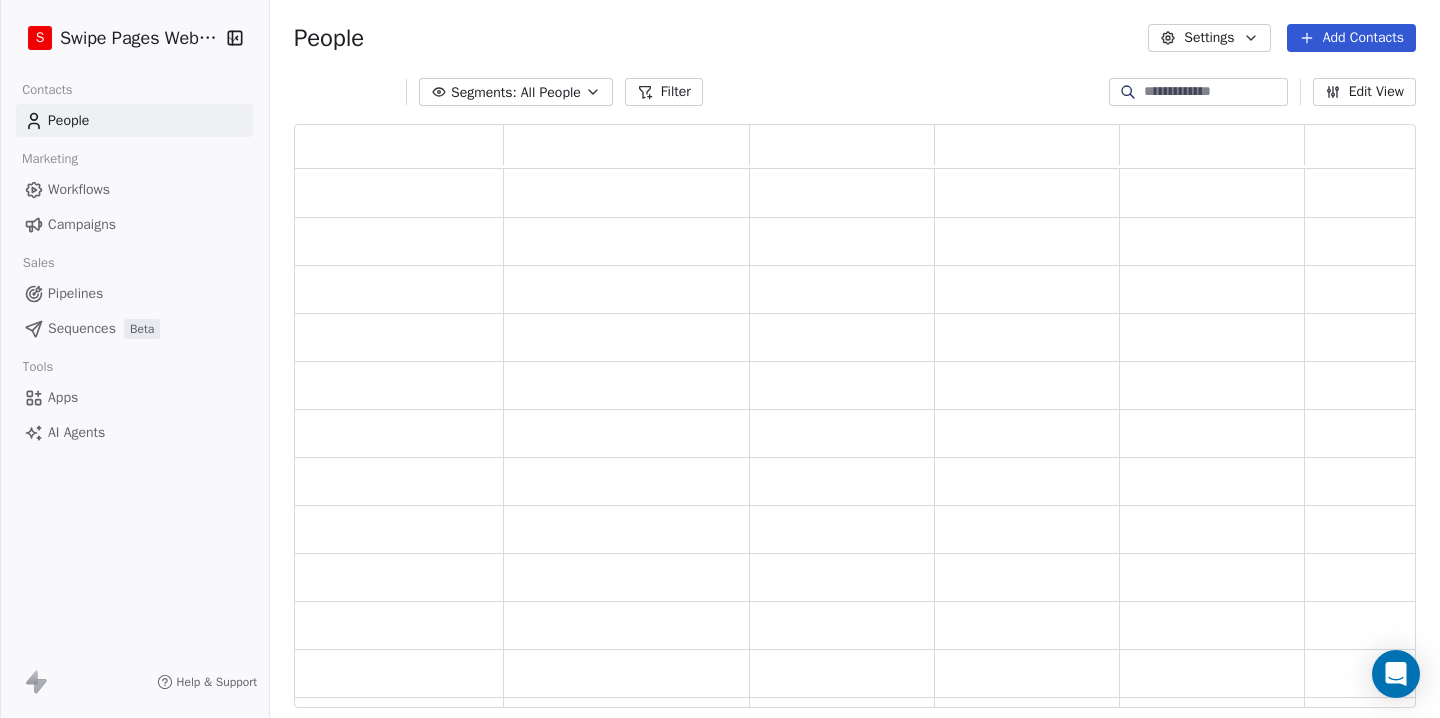 click on "All People" at bounding box center (551, 92) 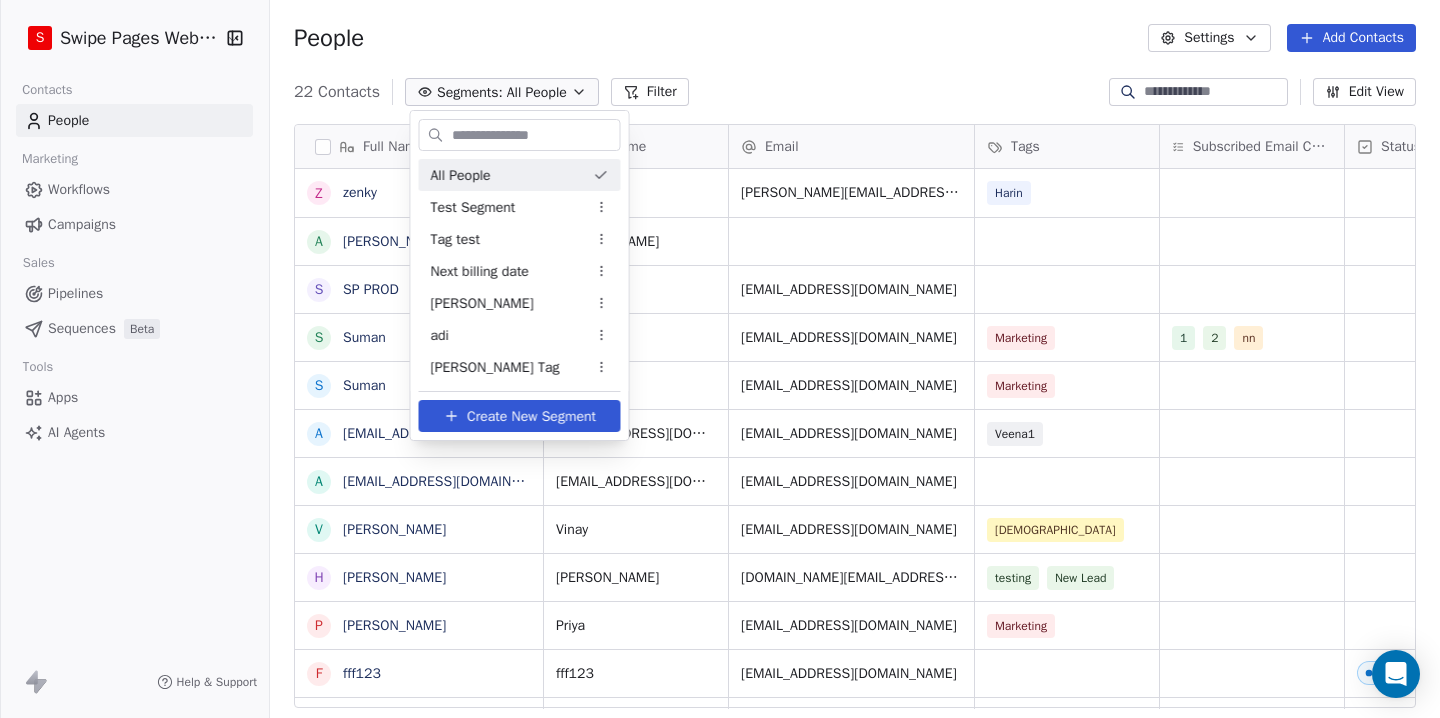 scroll, scrollTop: 1, scrollLeft: 1, axis: both 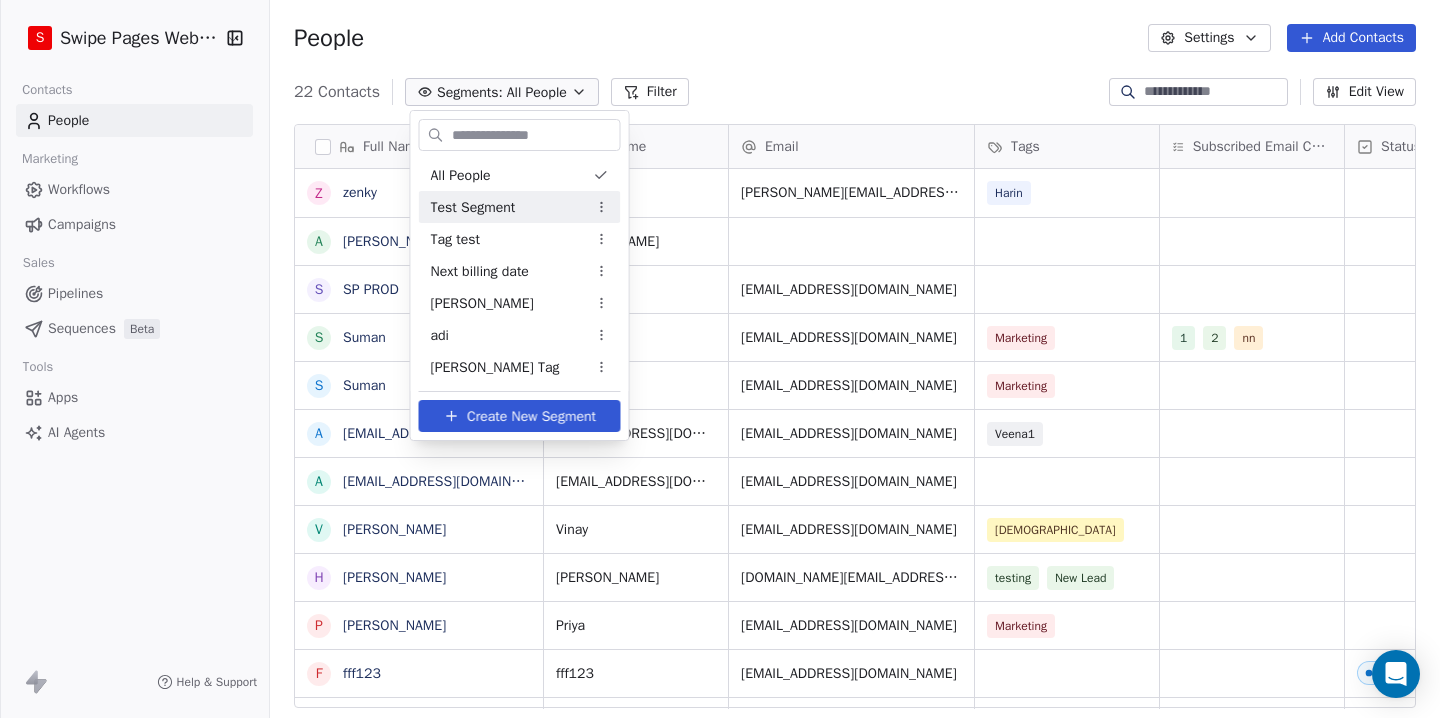 click on "Test Segment" at bounding box center [520, 207] 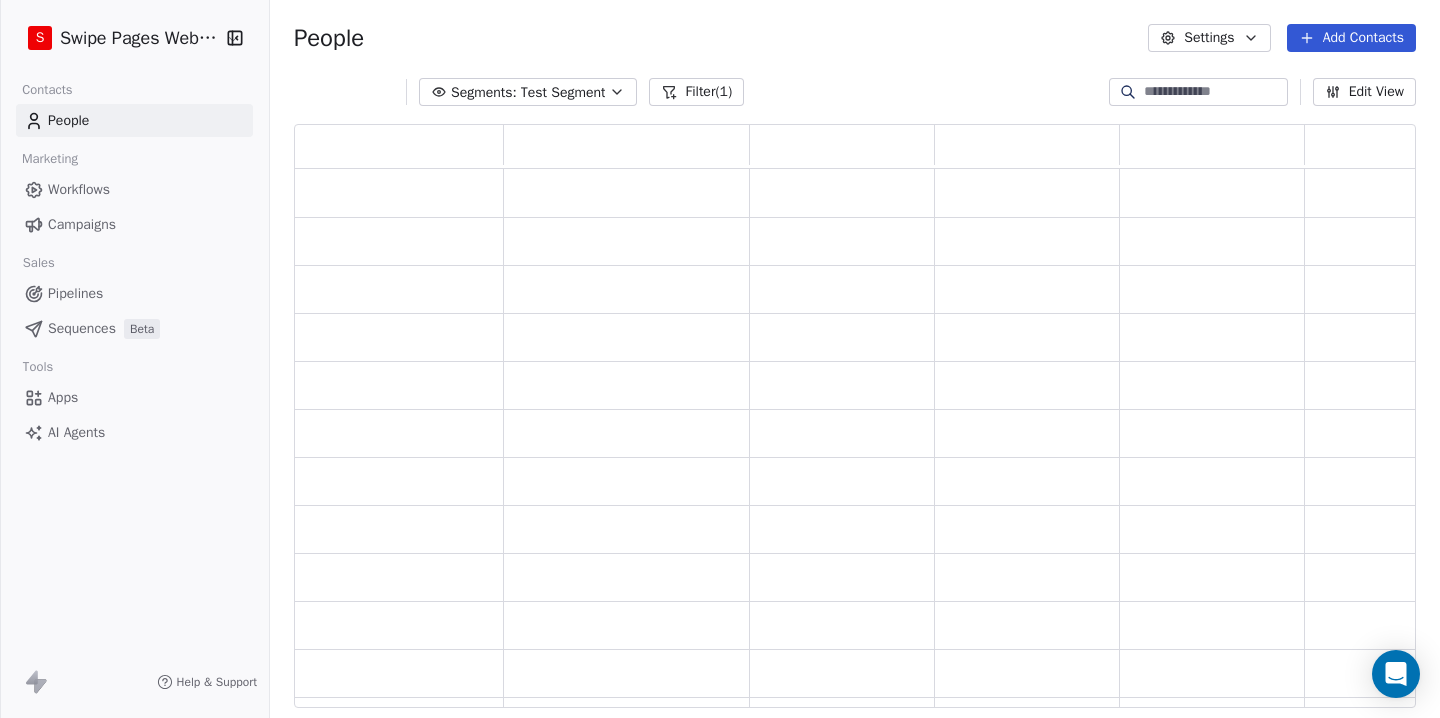 scroll, scrollTop: 1, scrollLeft: 1, axis: both 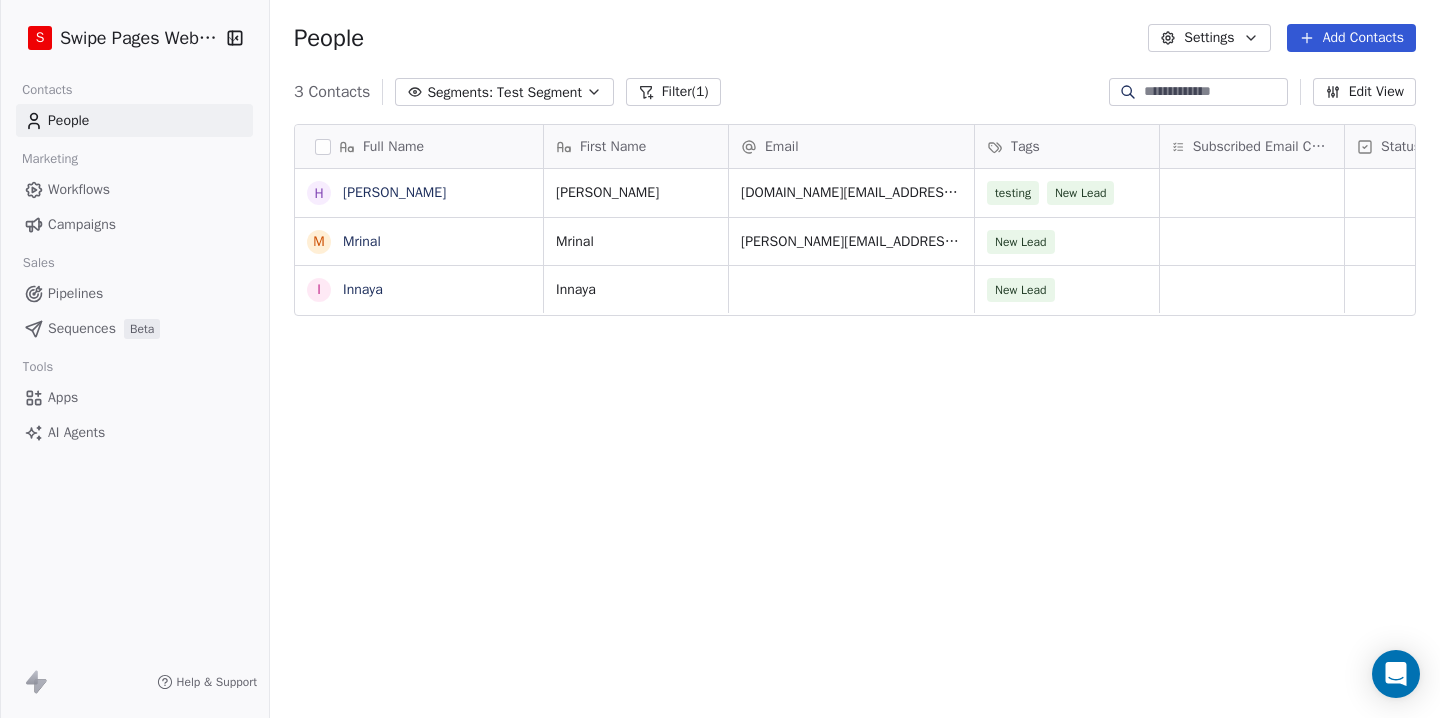 click on "Campaigns" at bounding box center [82, 224] 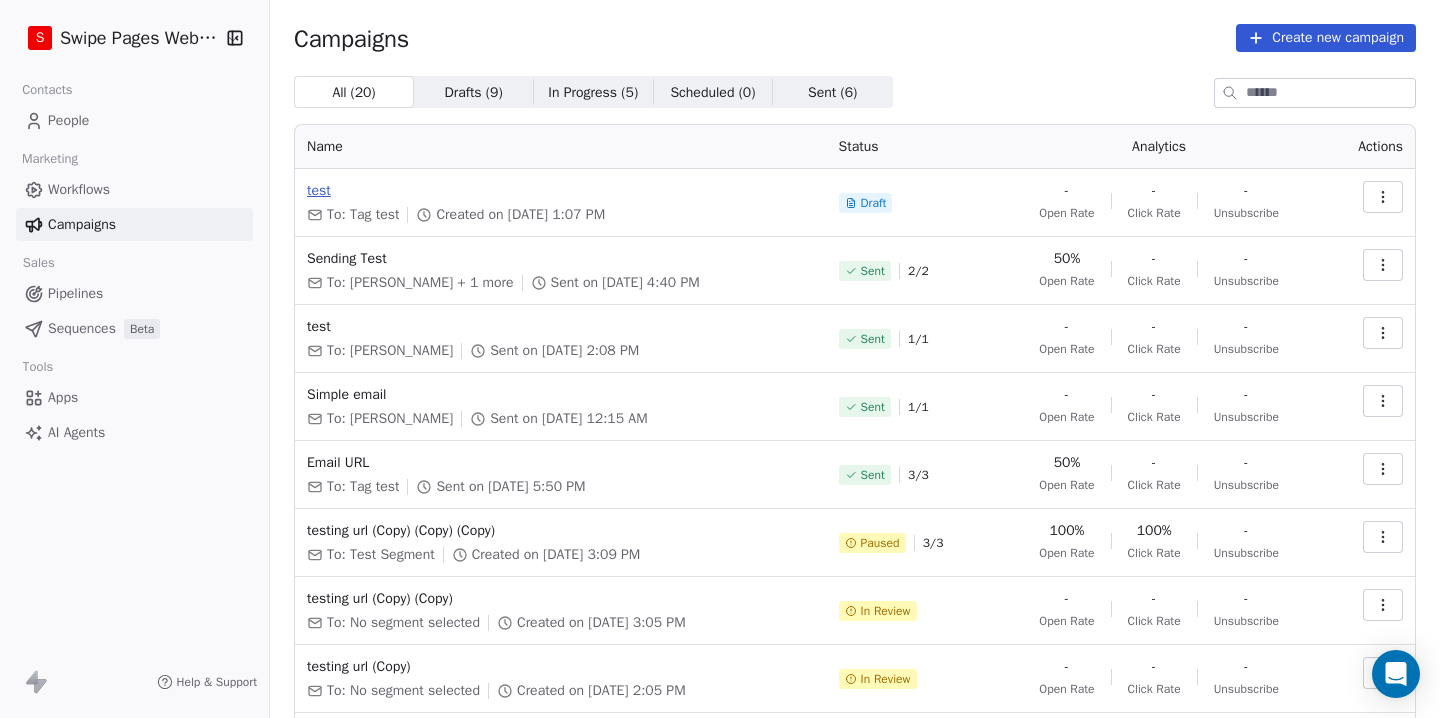click on "test" at bounding box center (561, 191) 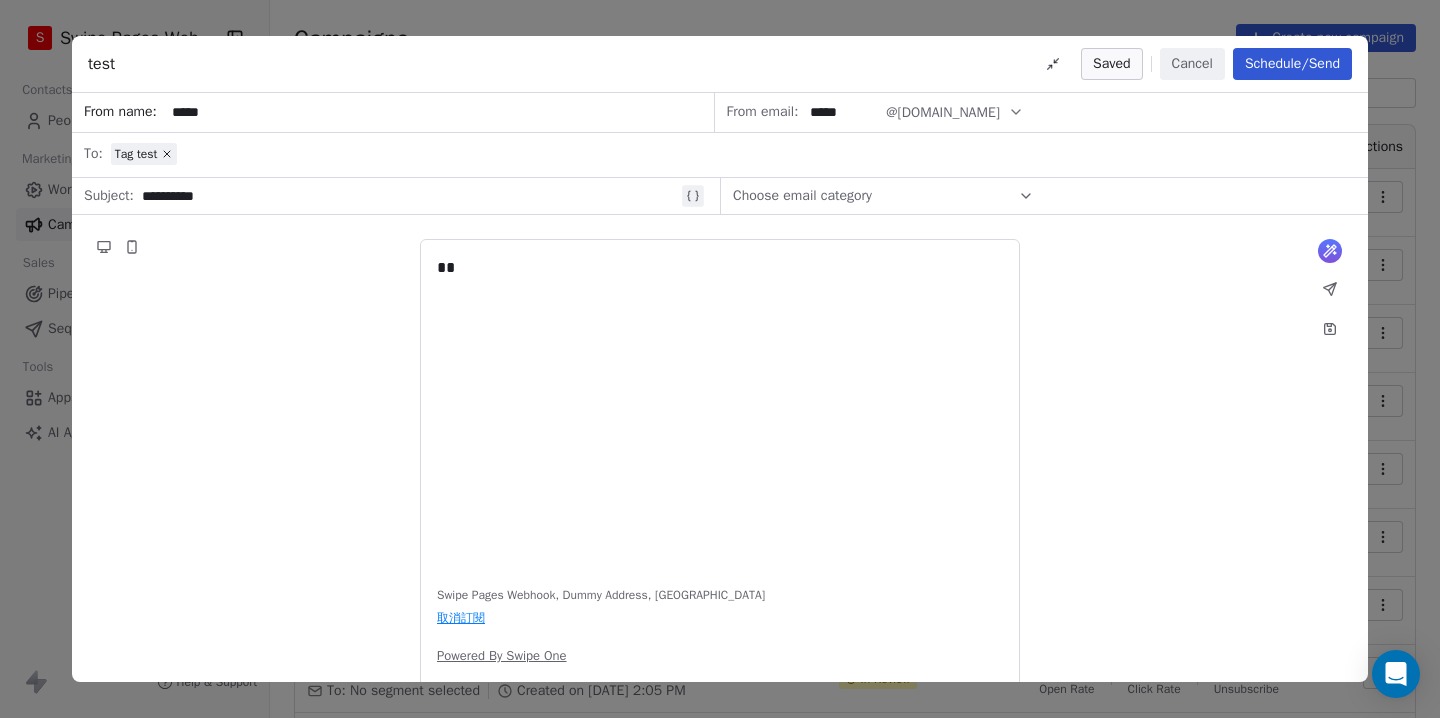 click on "Schedule/Send" at bounding box center (1292, 64) 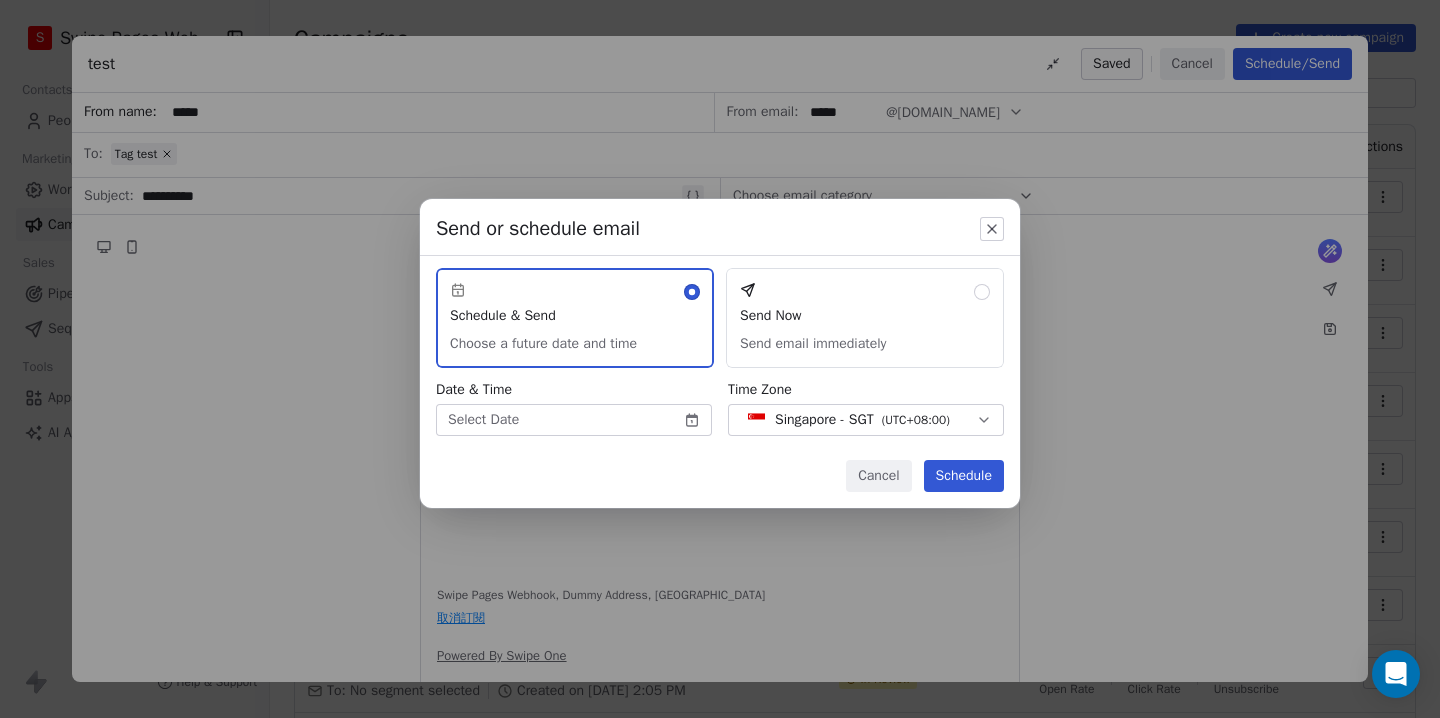 click on "Send Now Send email immediately" at bounding box center (865, 318) 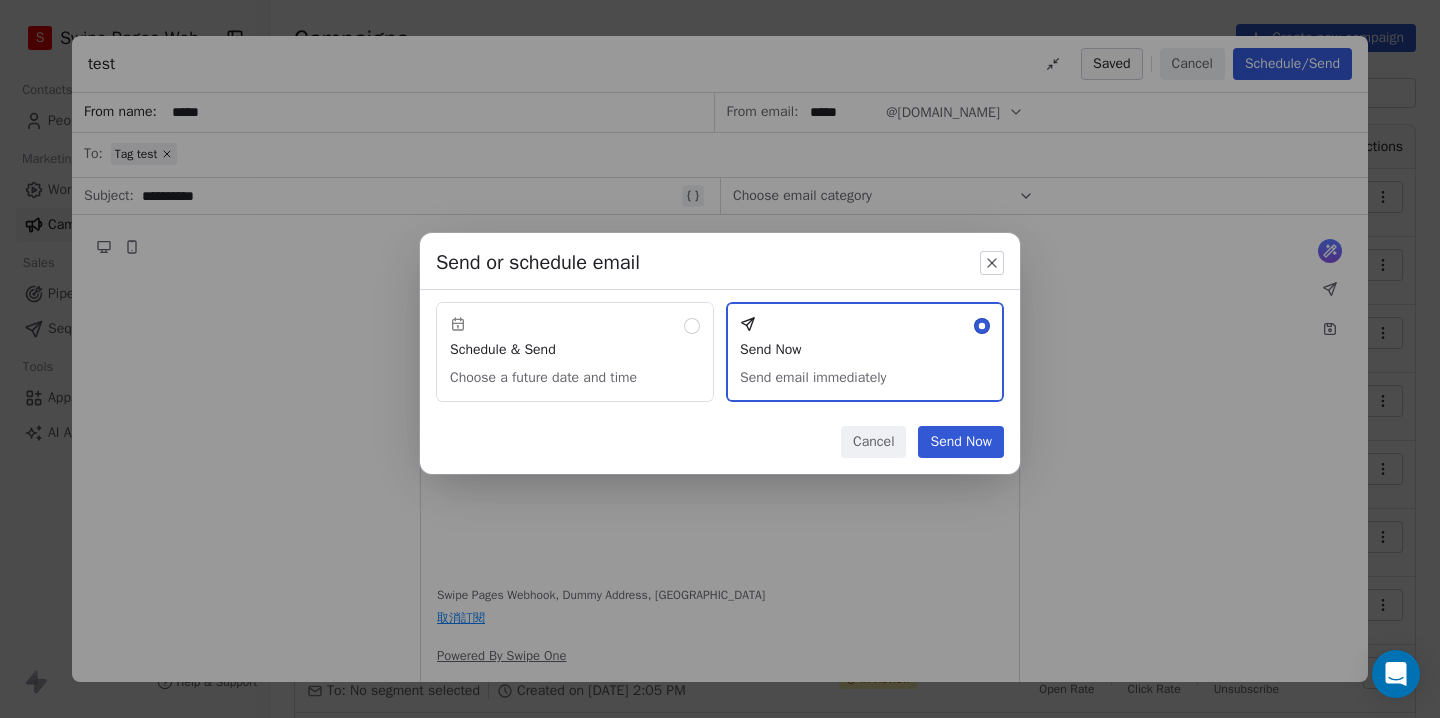 click 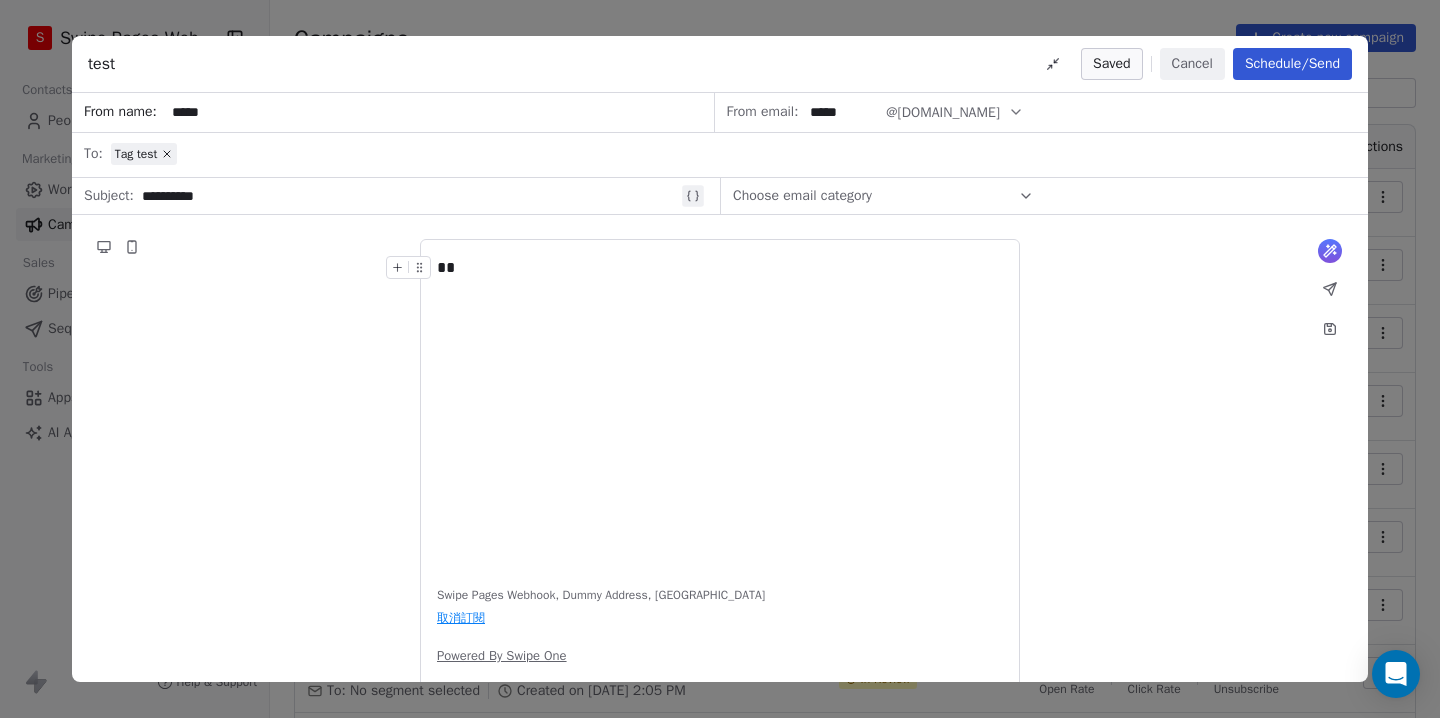 click on "Cancel" at bounding box center [1192, 64] 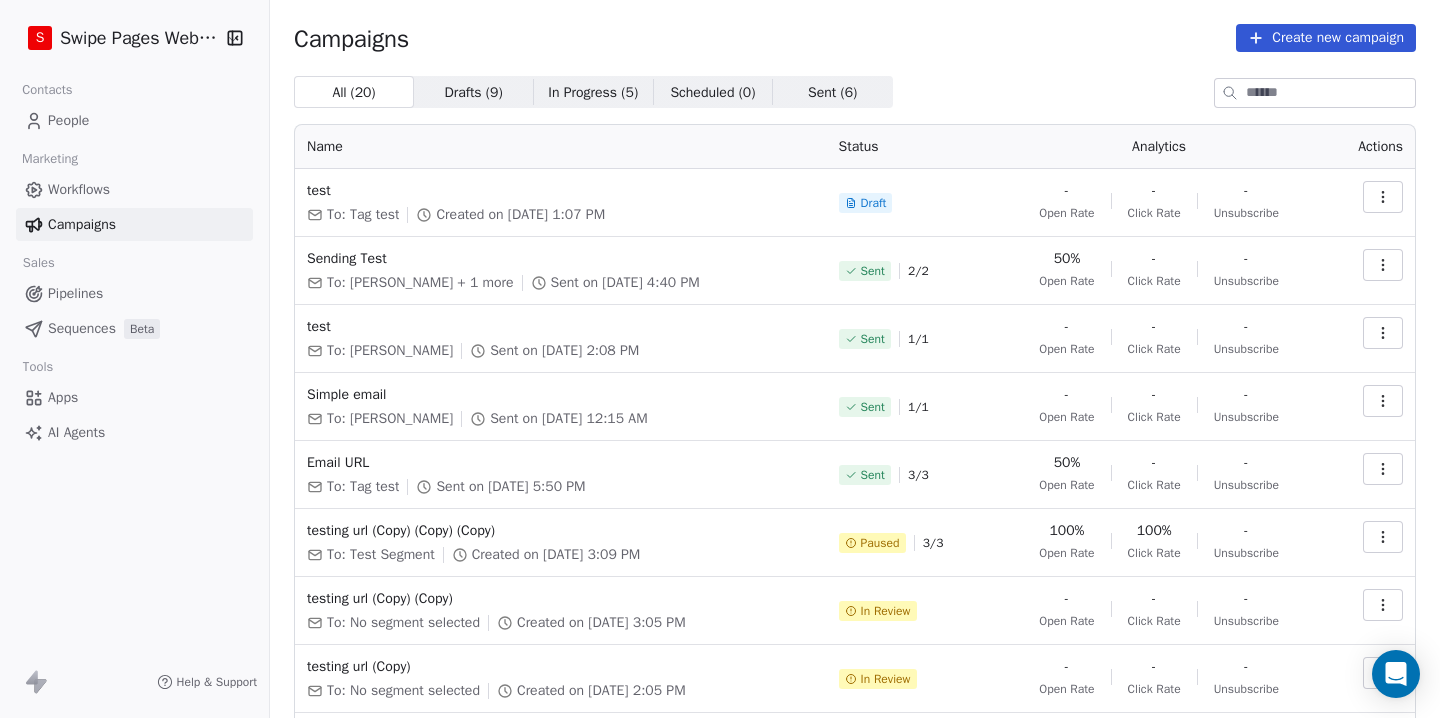 click on "Workflows" at bounding box center [134, 189] 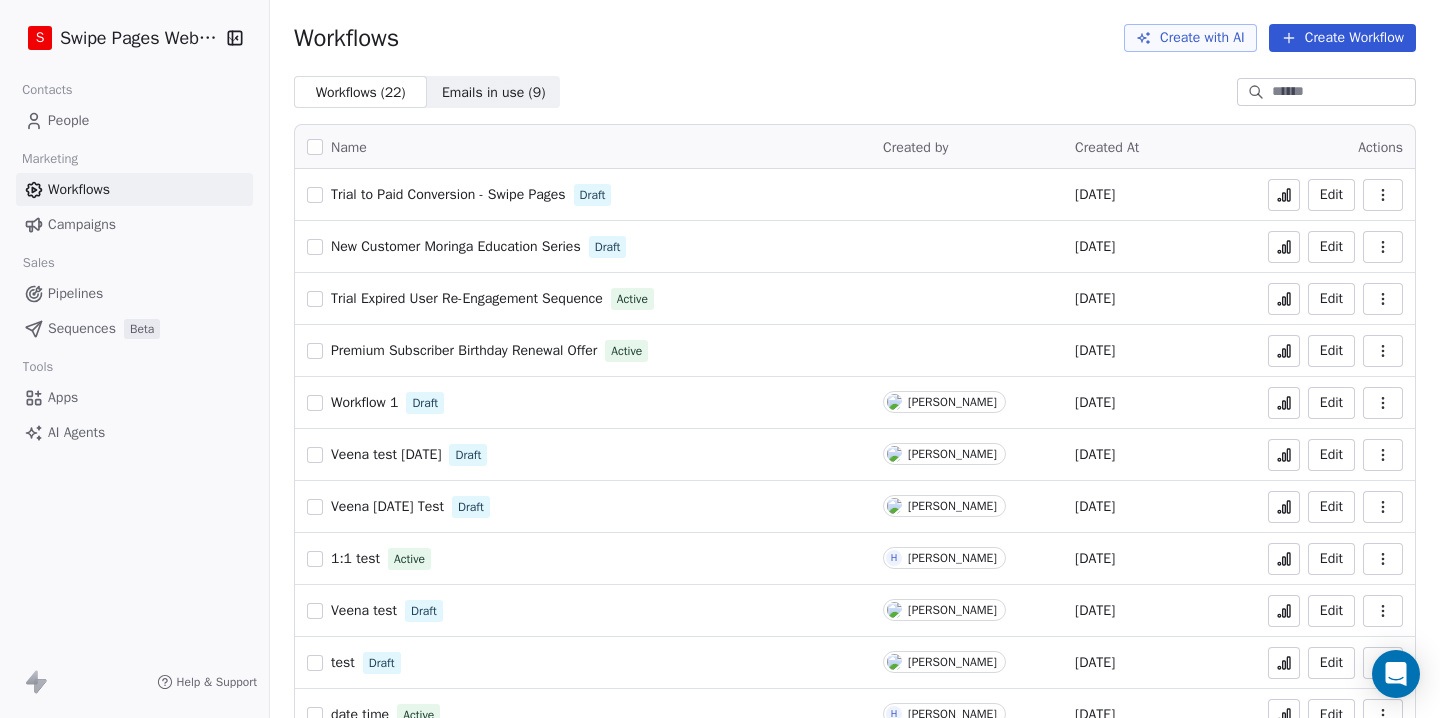 click on "Trial to Paid Conversion - Swipe Pages" at bounding box center [448, 194] 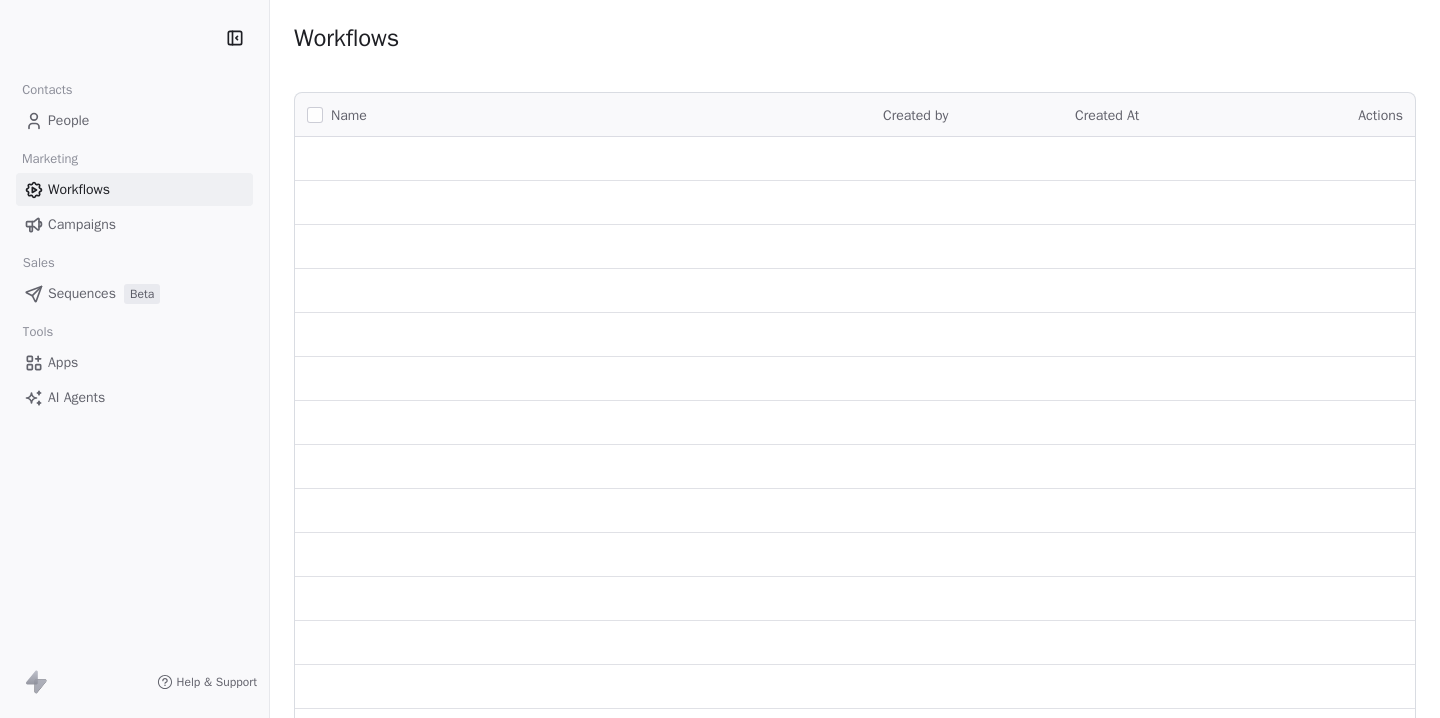 scroll, scrollTop: 0, scrollLeft: 0, axis: both 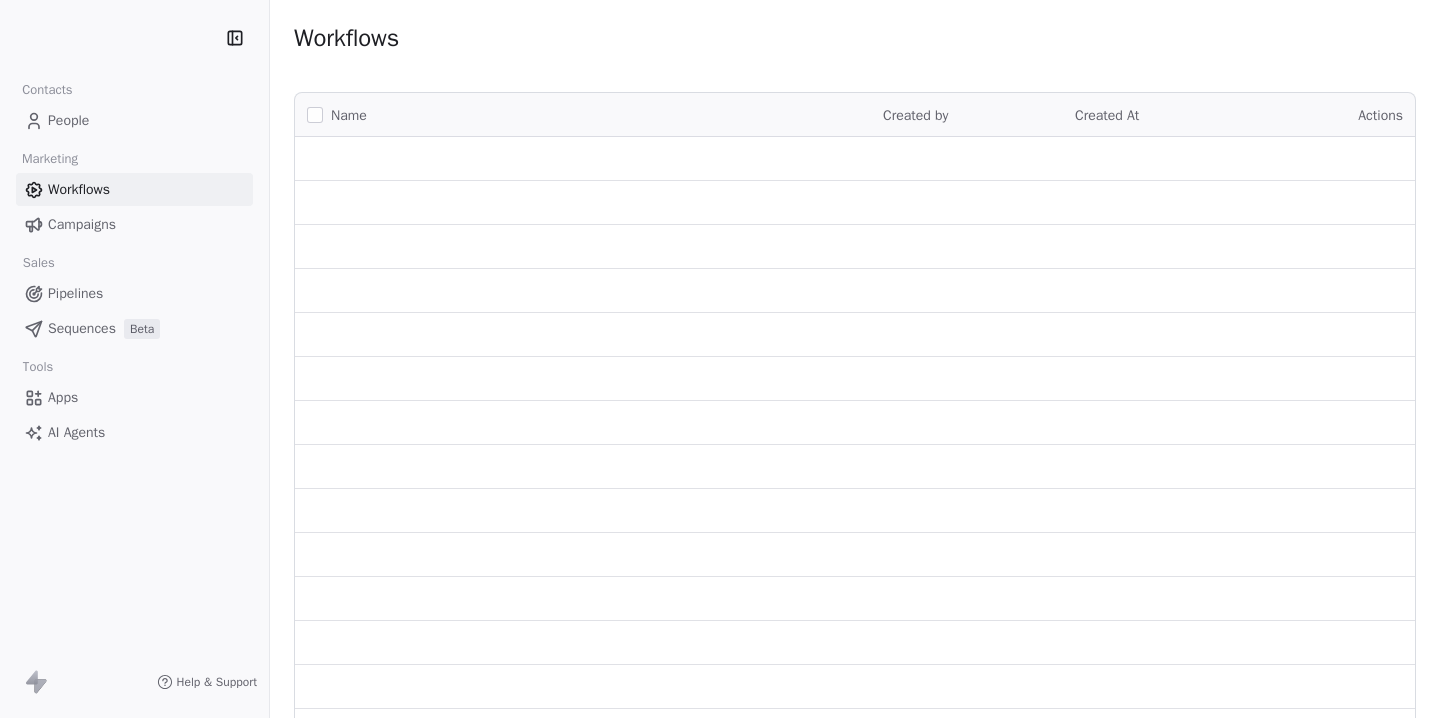 click on "Workflows" at bounding box center (79, 189) 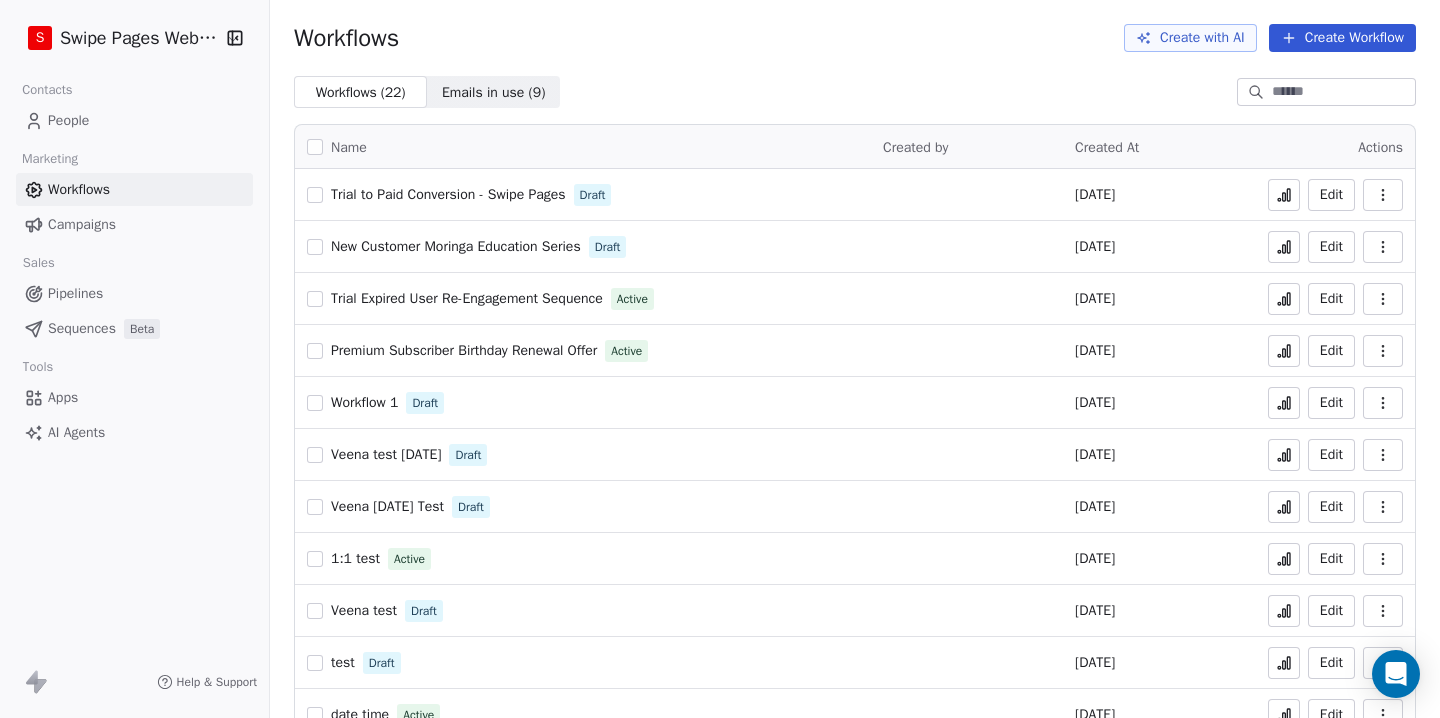 click on "Trial to Paid Conversion - Swipe Pages" at bounding box center (448, 194) 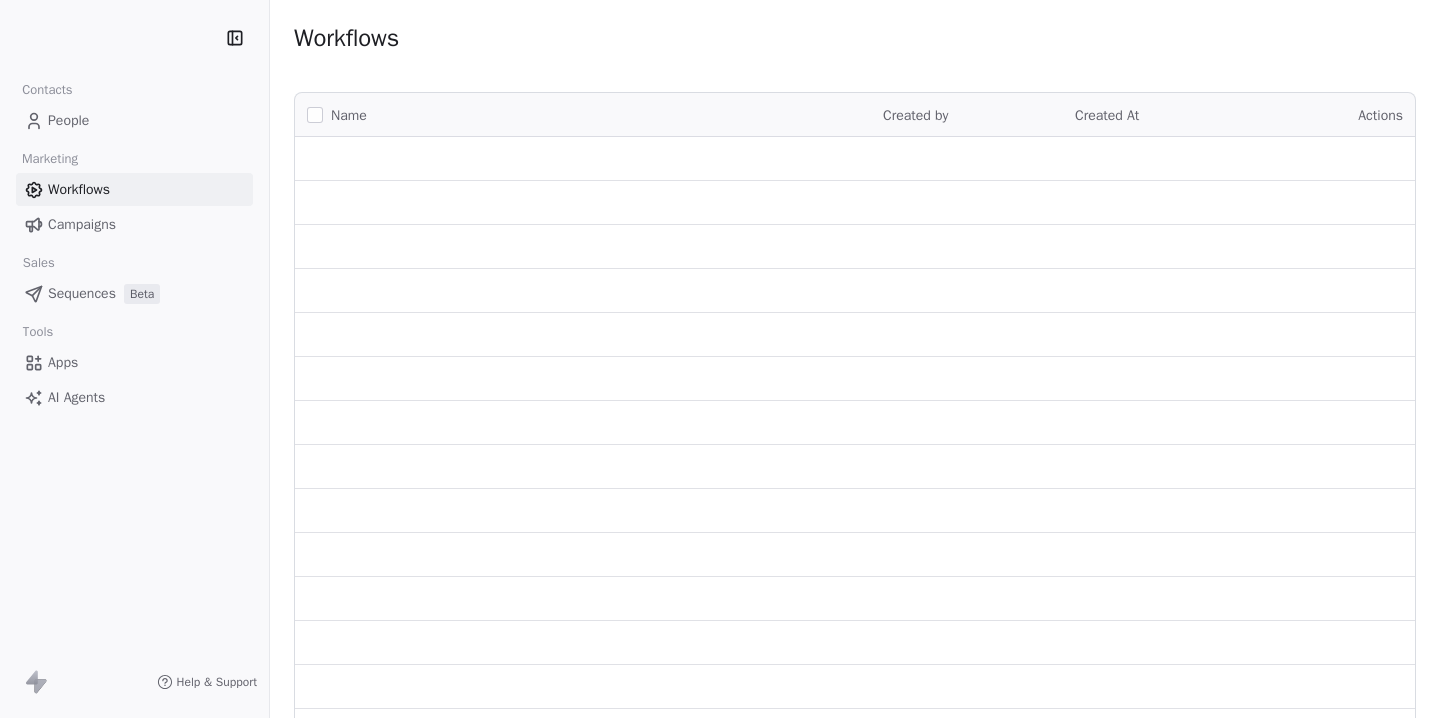 scroll, scrollTop: 0, scrollLeft: 0, axis: both 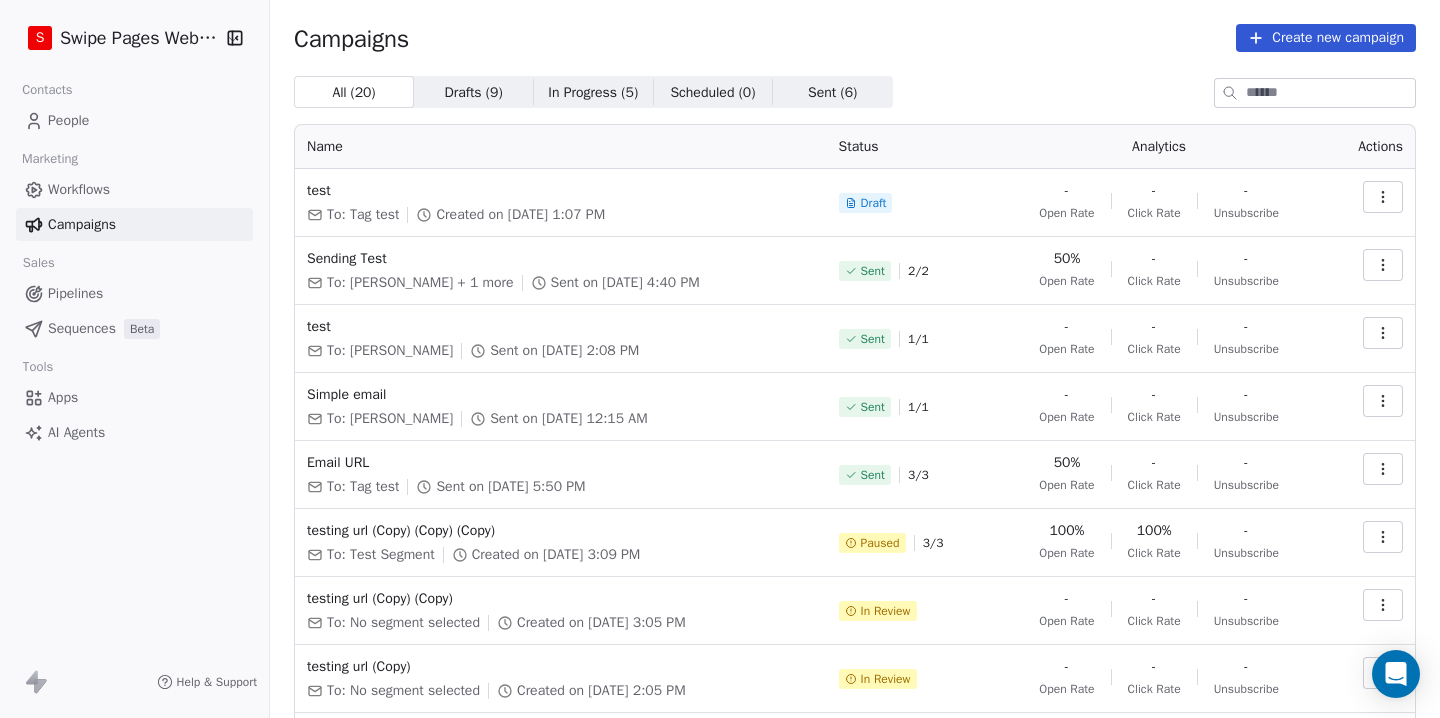 click on "Sent ( 6 )" at bounding box center [832, 92] 